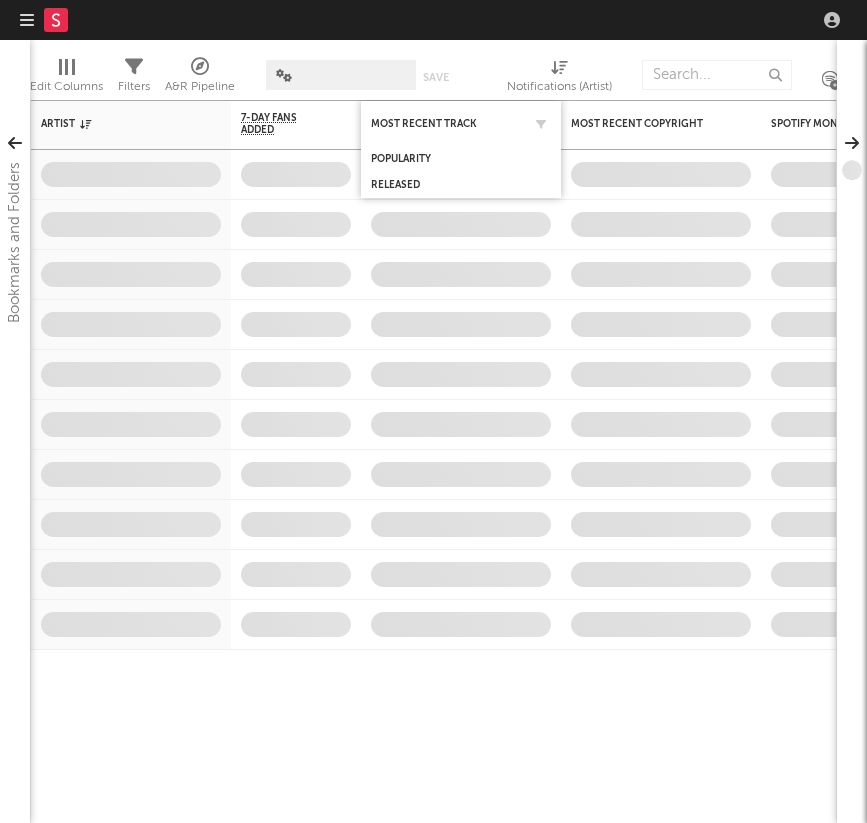 scroll, scrollTop: 0, scrollLeft: 0, axis: both 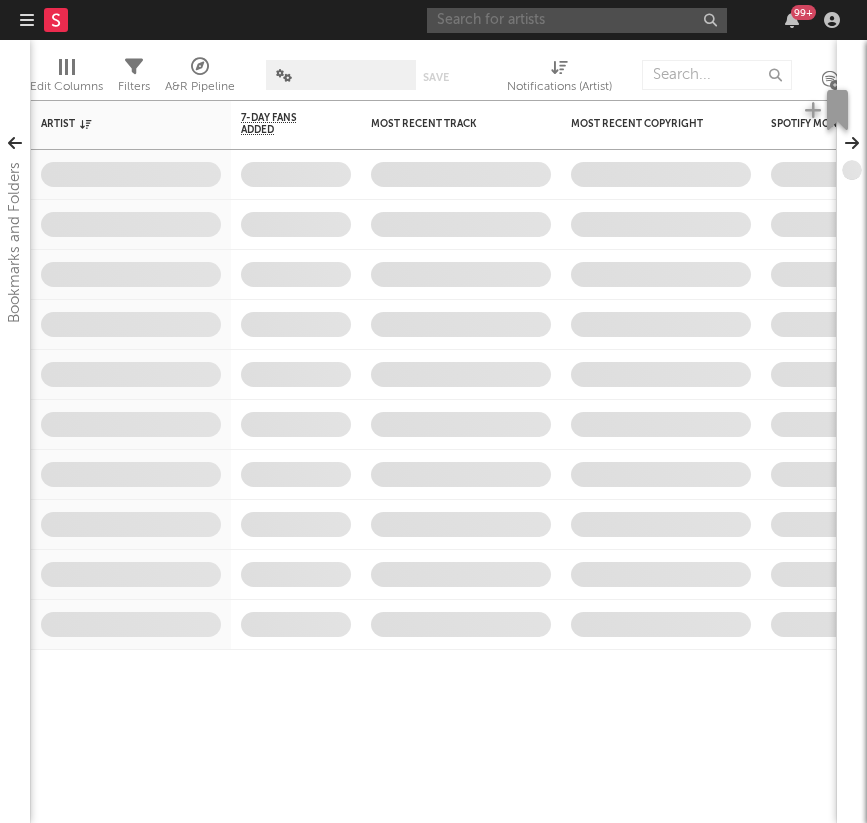 click at bounding box center [577, 20] 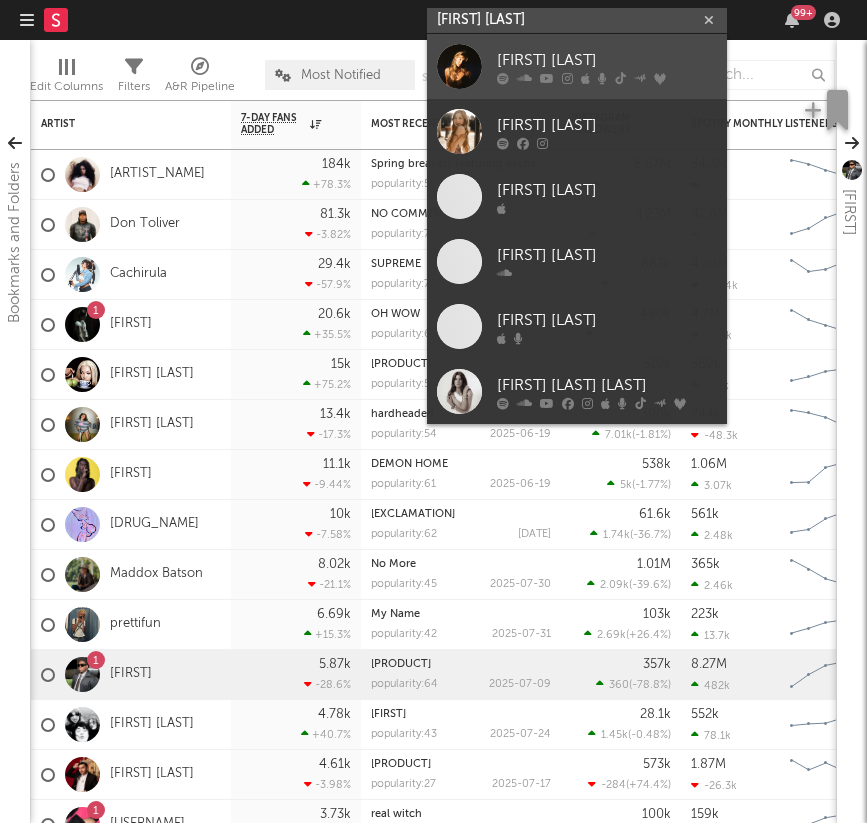 type on "[FIRST] [LAST]" 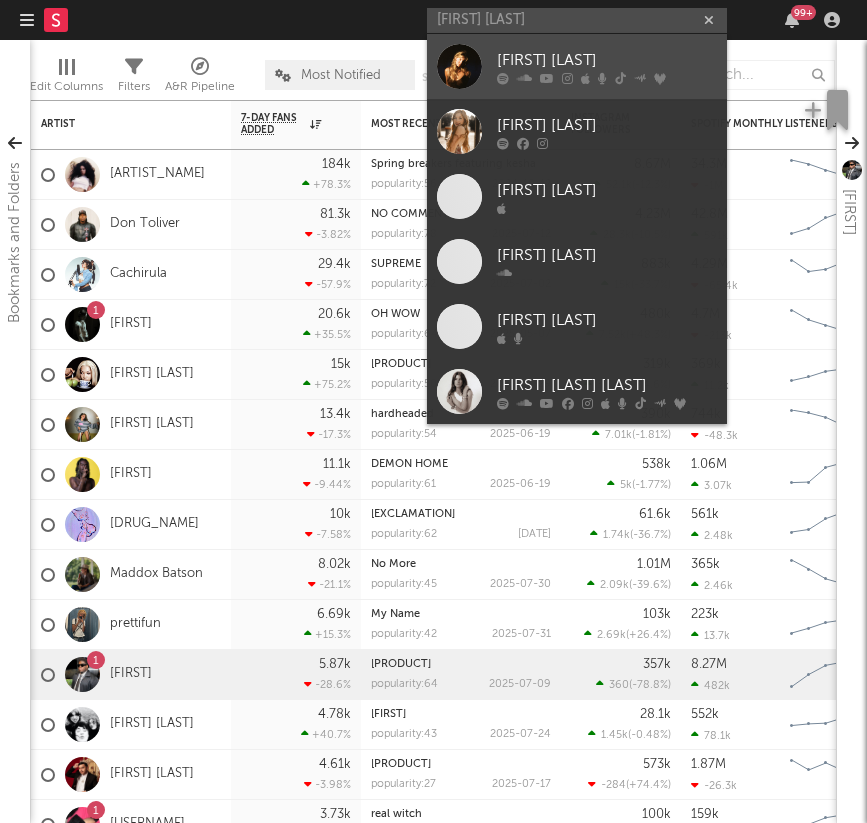 click on "[FIRST] [LAST]" at bounding box center [607, 60] 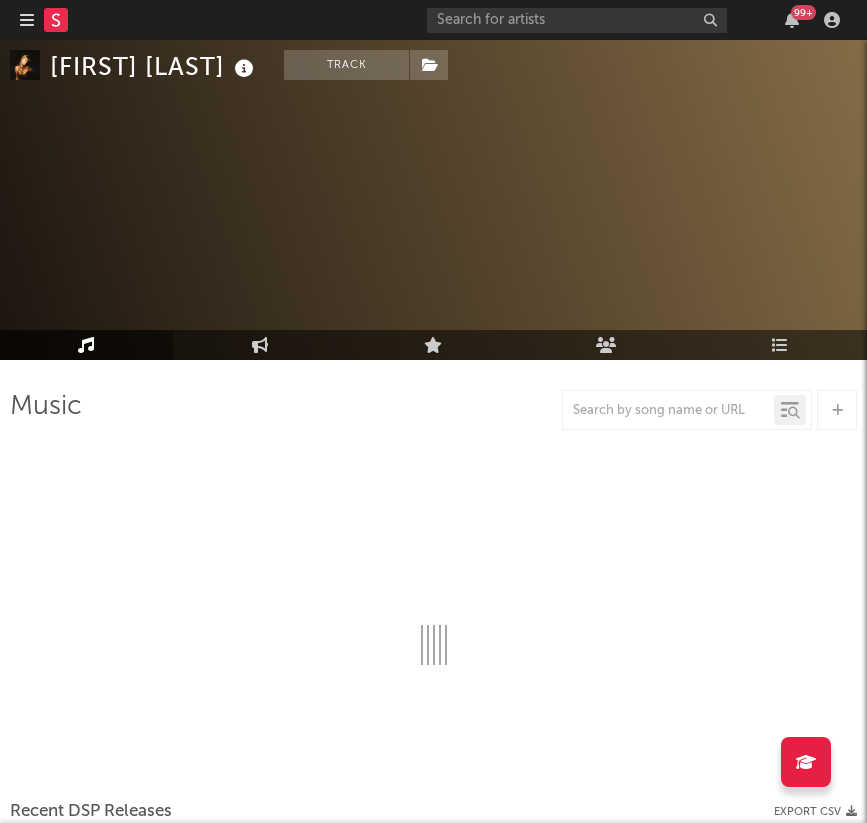 scroll, scrollTop: 61, scrollLeft: 0, axis: vertical 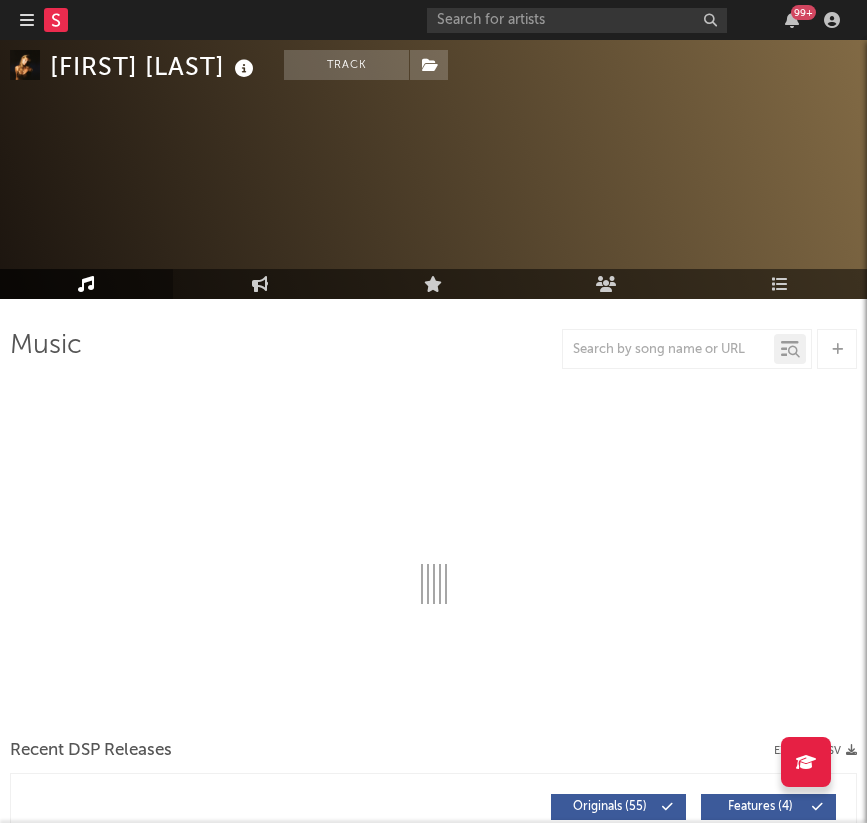 select on "6m" 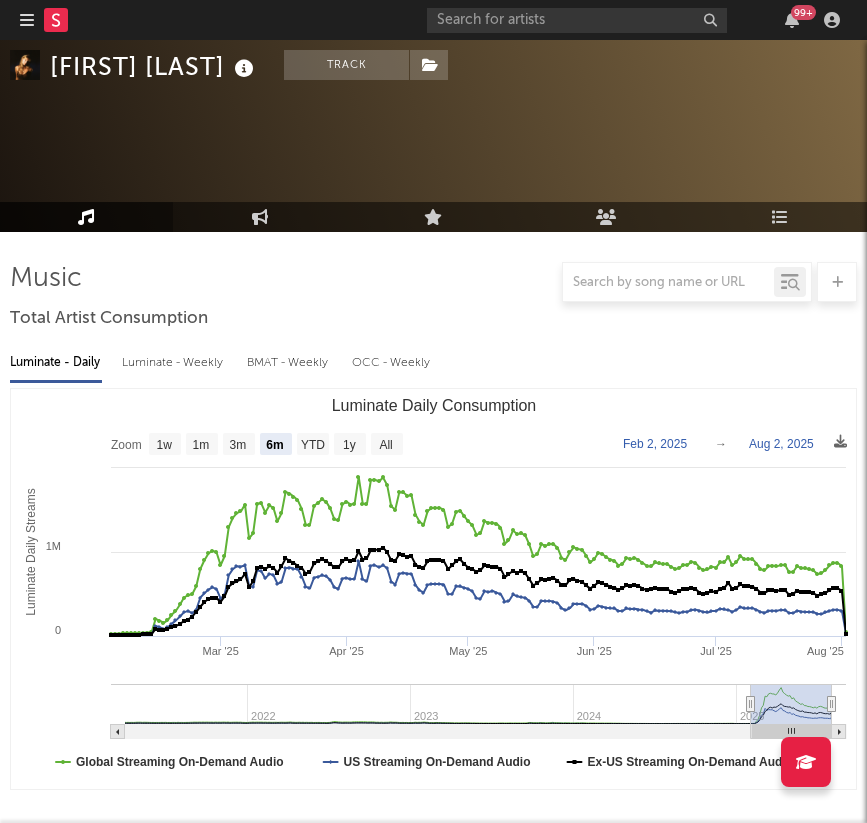scroll, scrollTop: 129, scrollLeft: 0, axis: vertical 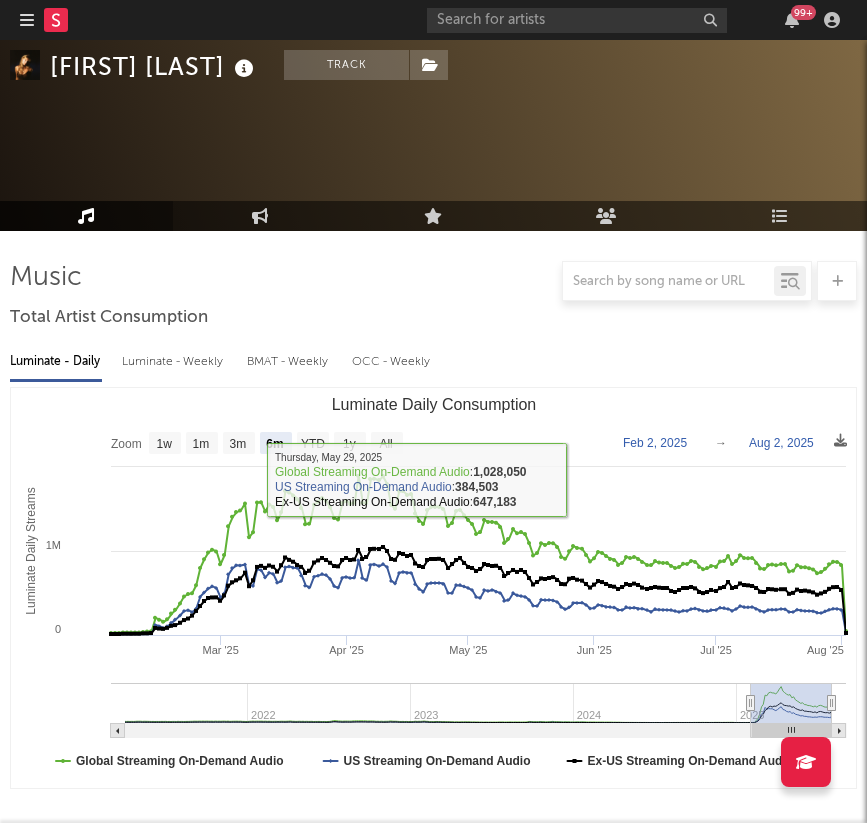 click on "Luminate - Weekly" at bounding box center [174, 362] 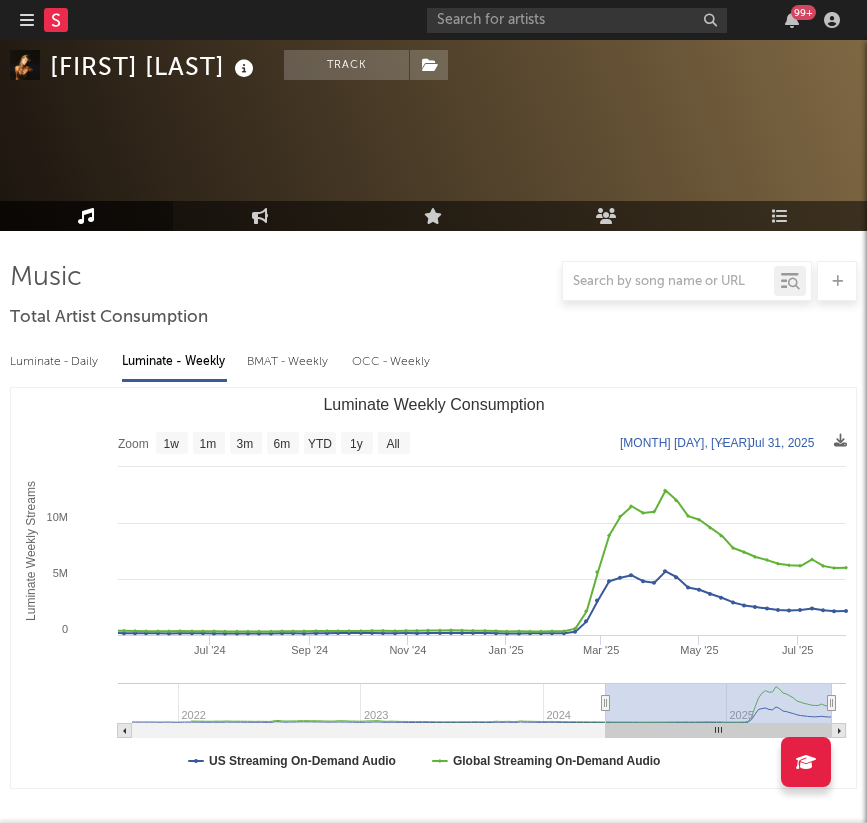 type on "2024-03-28" 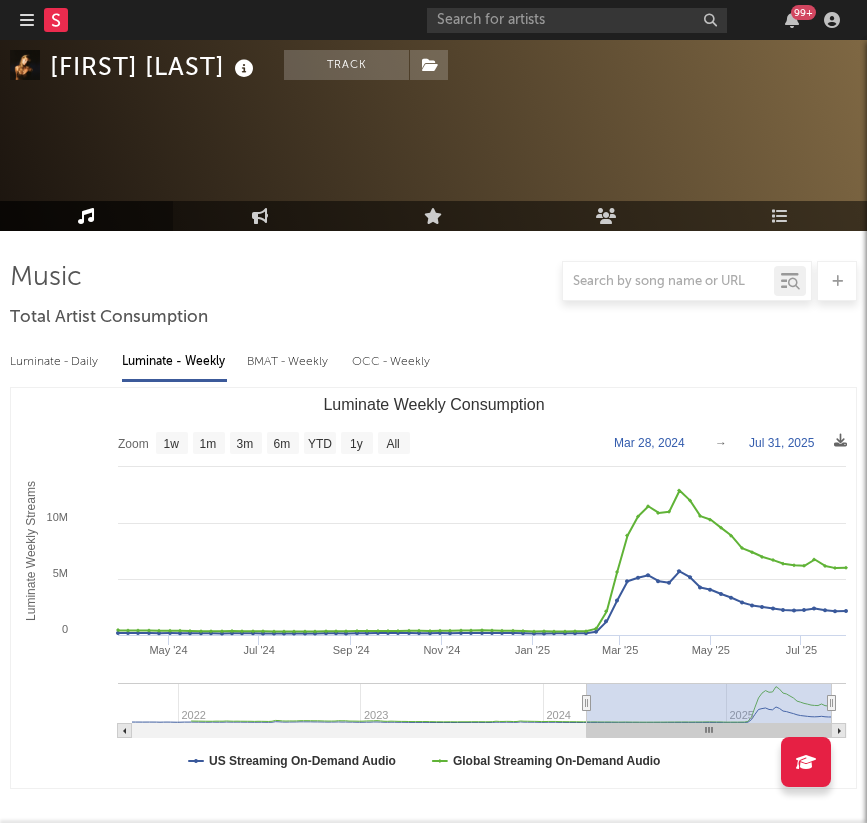 drag, startPoint x: 737, startPoint y: 708, endPoint x: 587, endPoint y: 710, distance: 150.01334 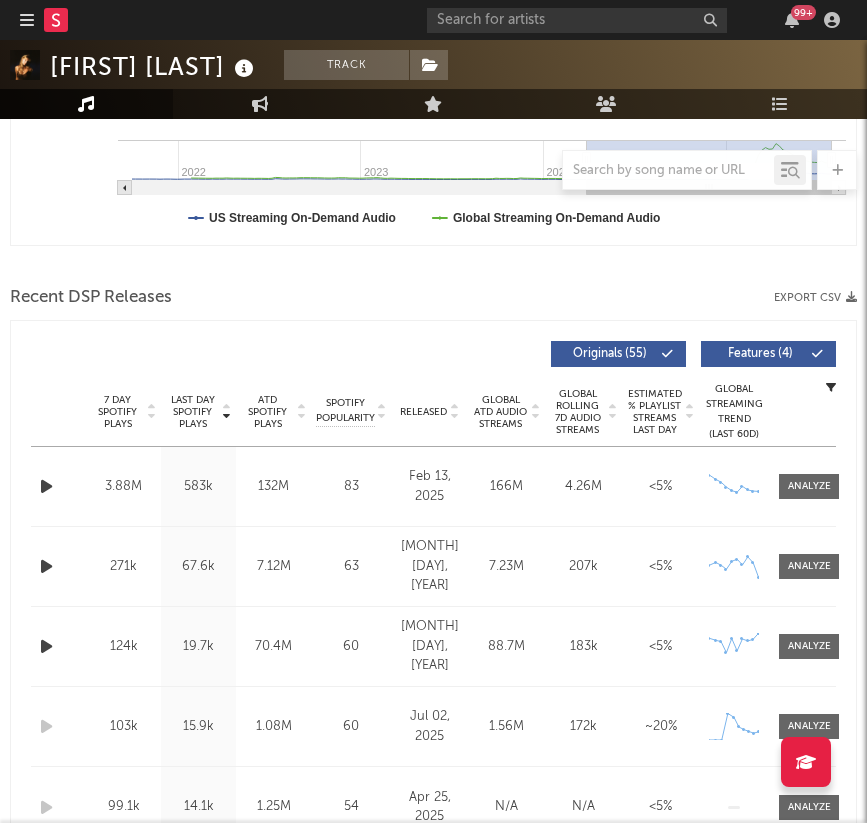 scroll, scrollTop: 725, scrollLeft: 0, axis: vertical 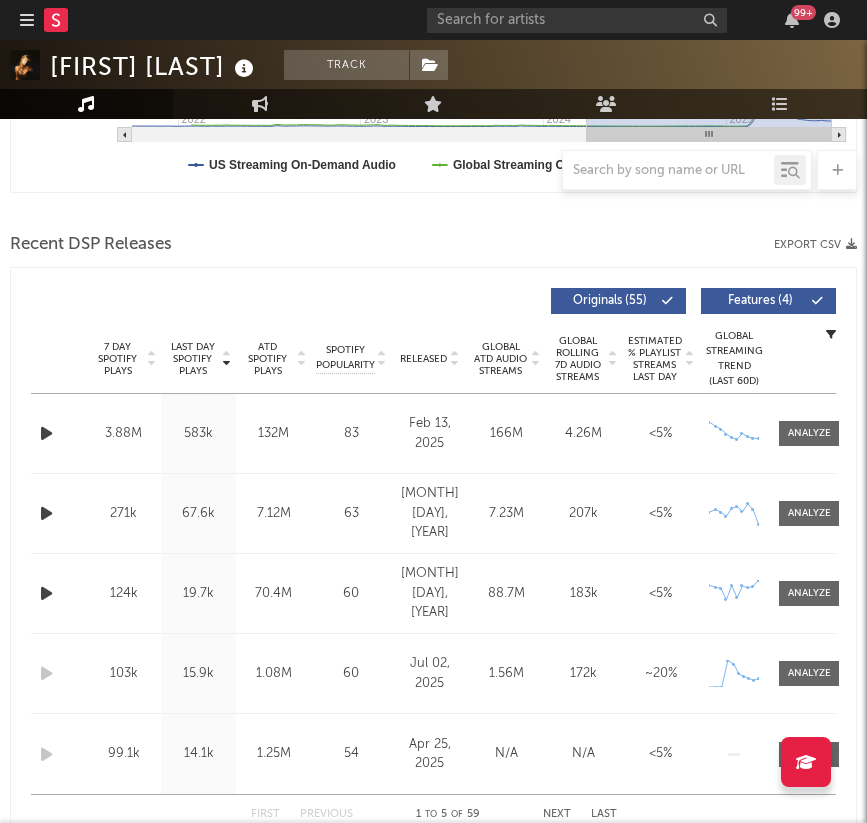 click on "Released" at bounding box center [423, 359] 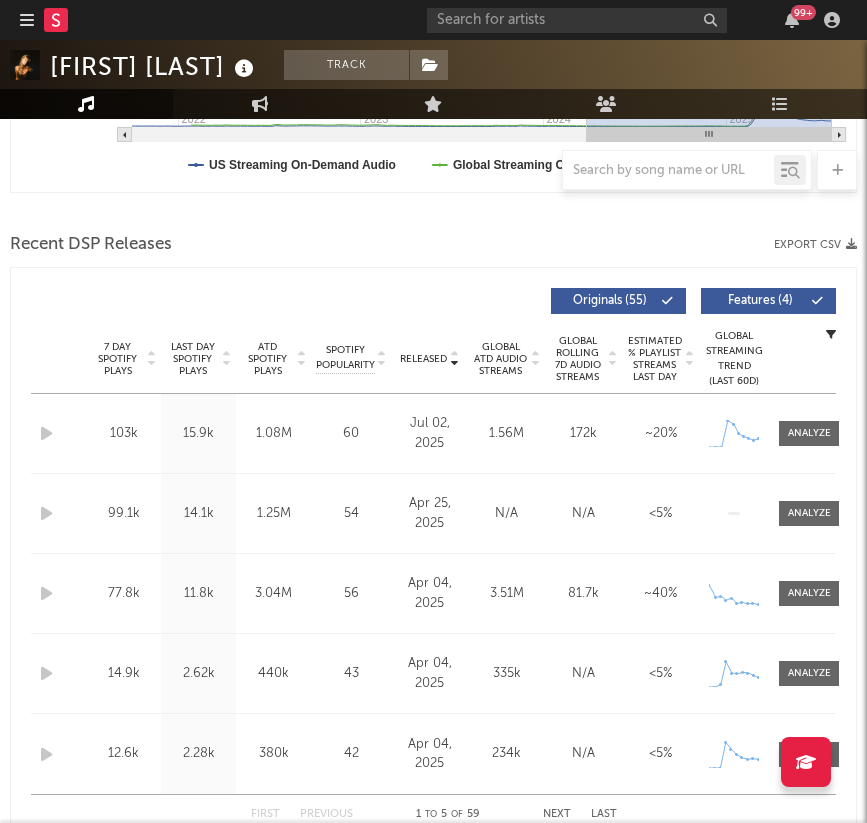click on "Released" at bounding box center (423, 359) 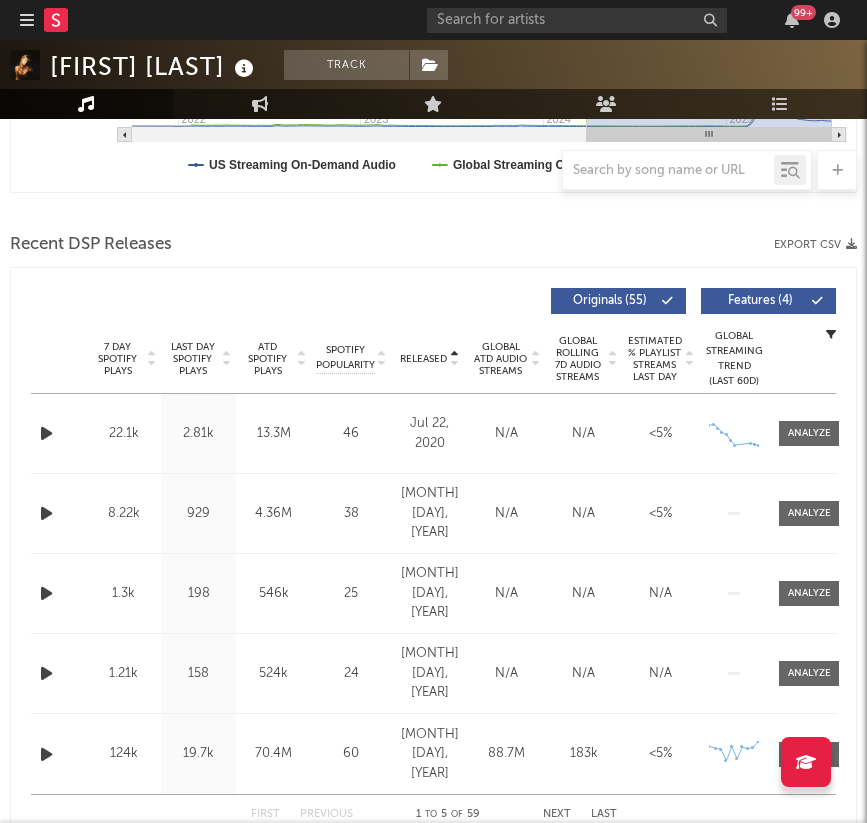 click on "Released" at bounding box center [423, 359] 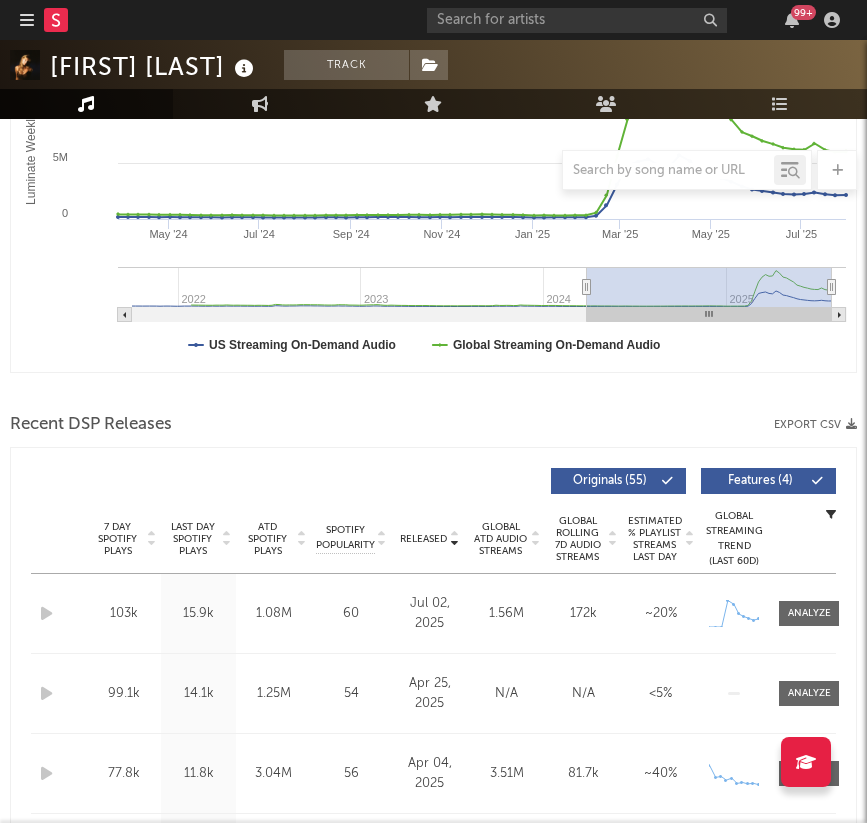 scroll, scrollTop: 584, scrollLeft: 0, axis: vertical 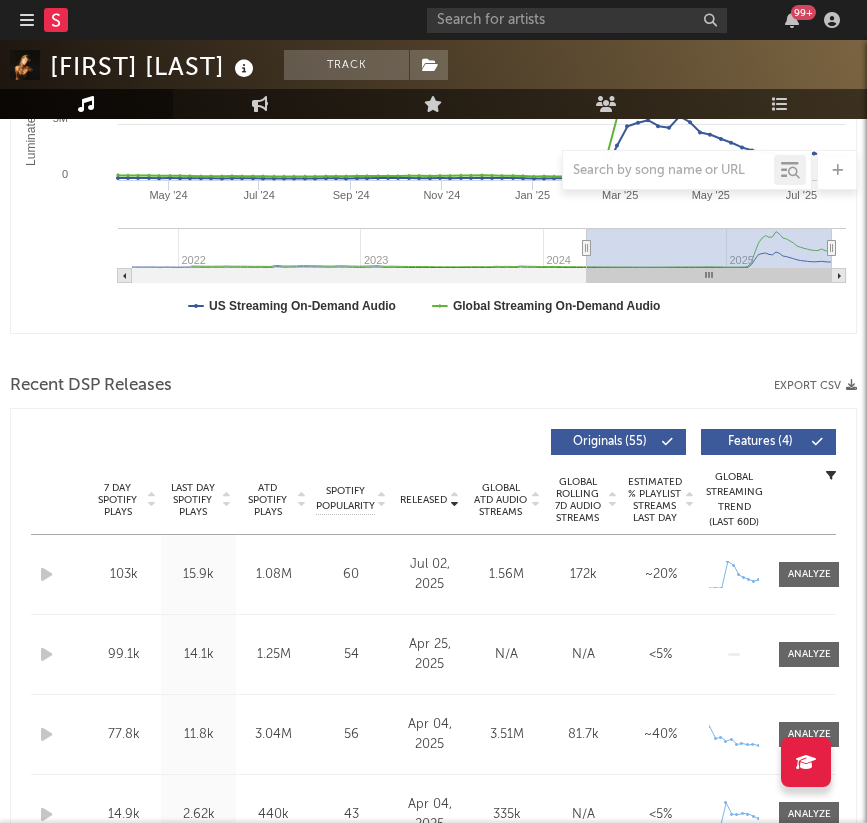 click on "7 Day Spotify Plays" at bounding box center [117, 500] 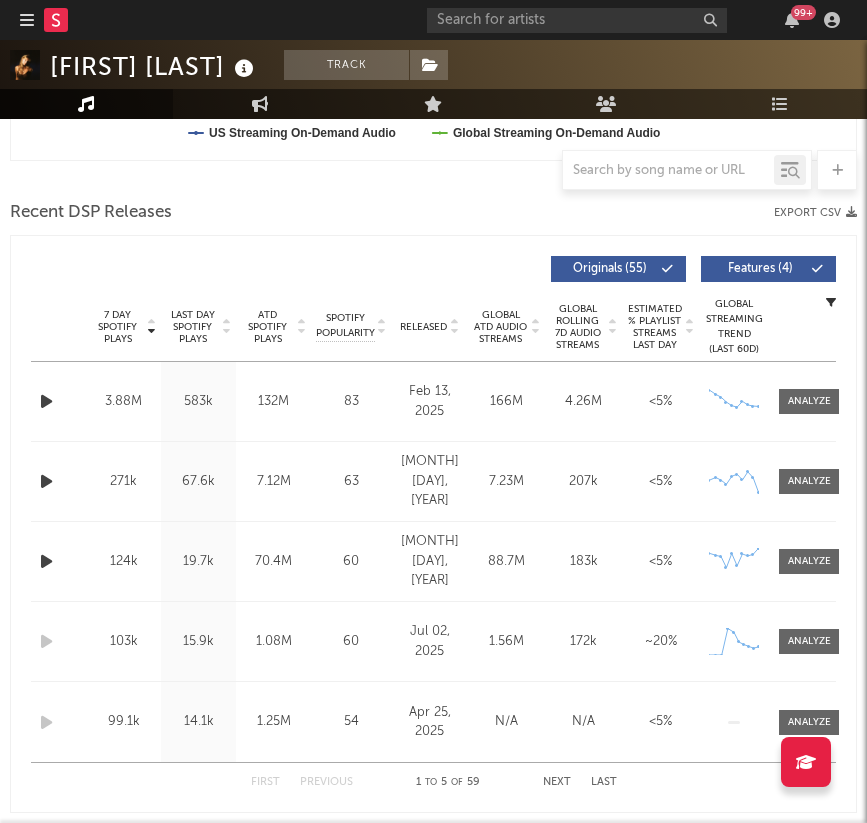 scroll, scrollTop: 0, scrollLeft: 0, axis: both 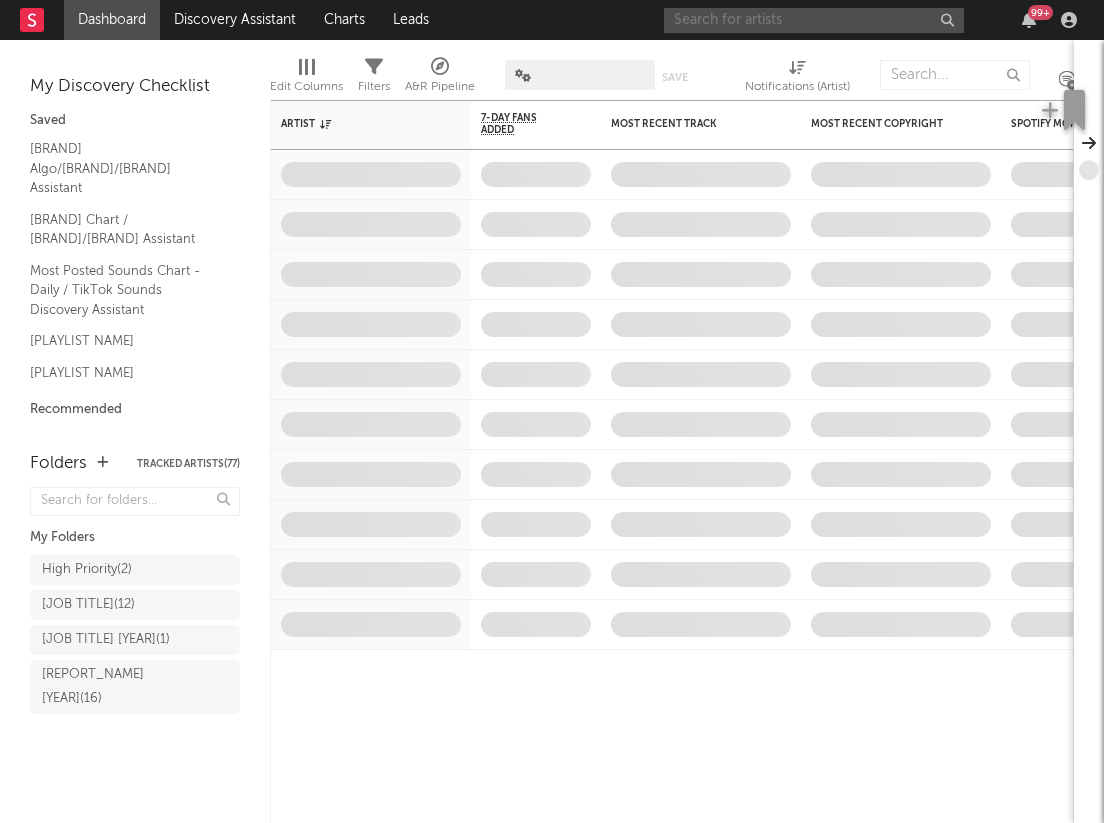 click at bounding box center (814, 20) 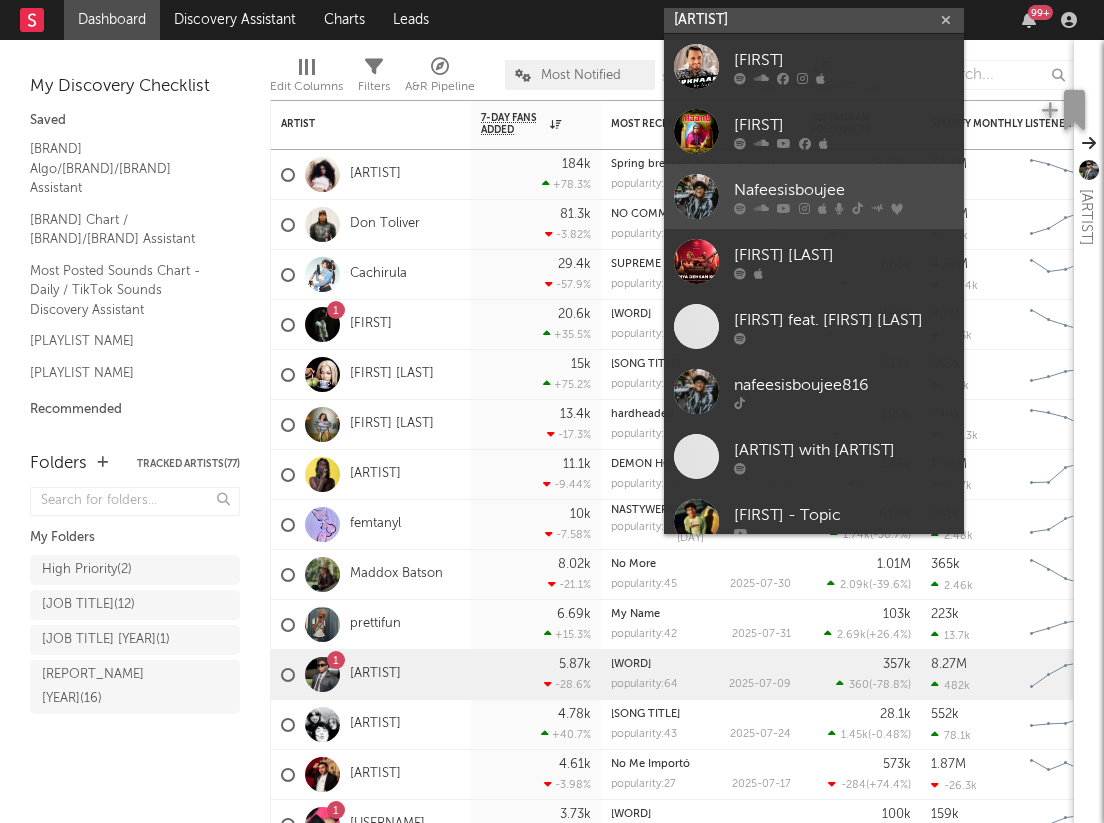 type on "[ARTIST]" 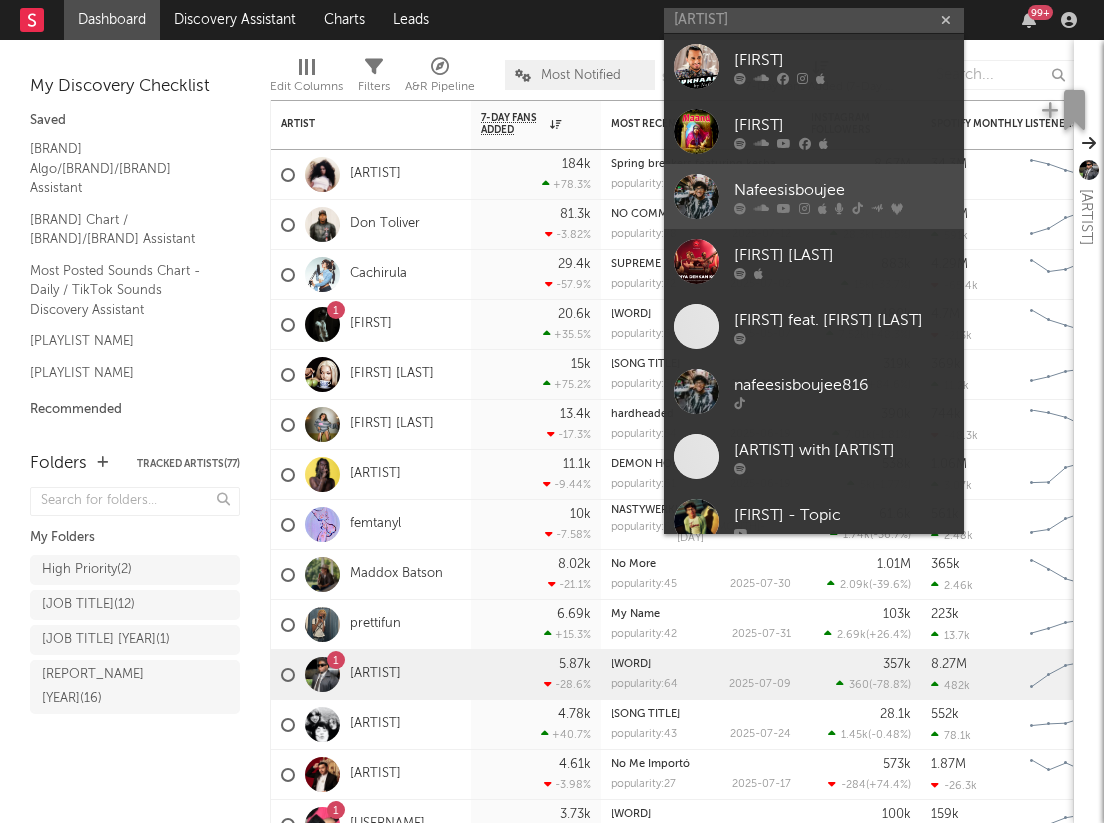 click on "Nafeesisboujee" at bounding box center [844, 190] 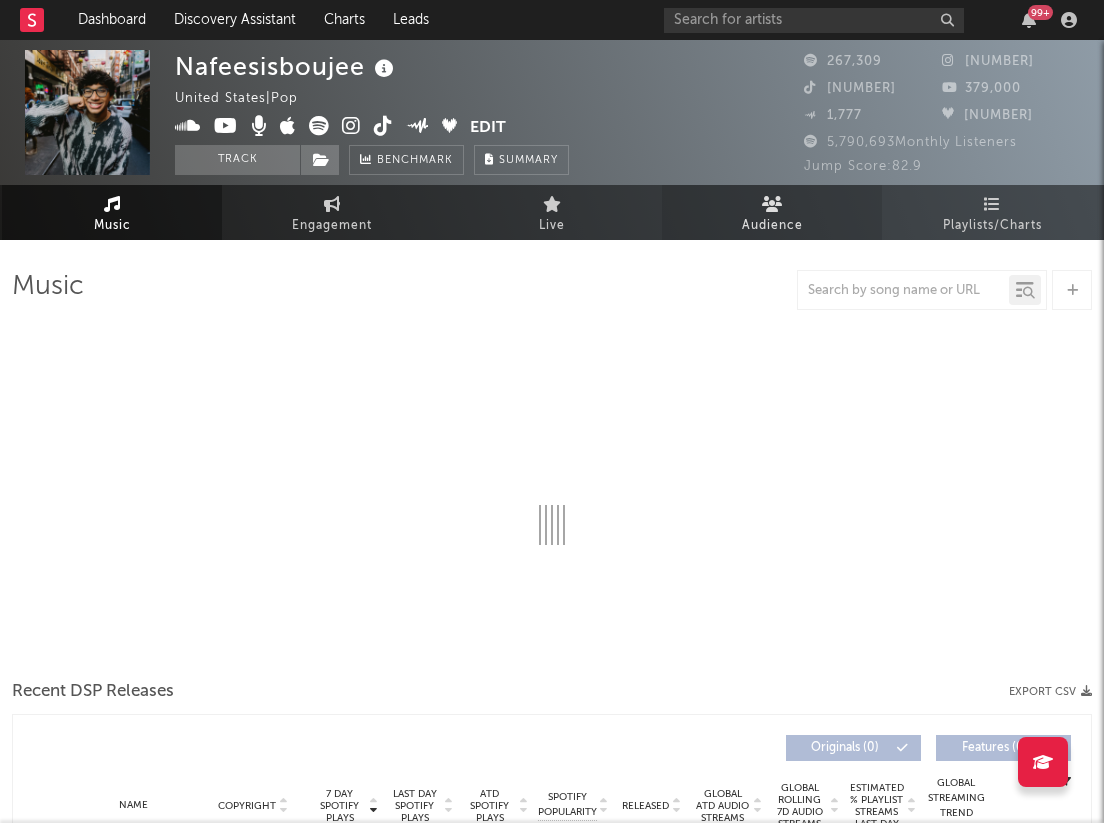 select on "6m" 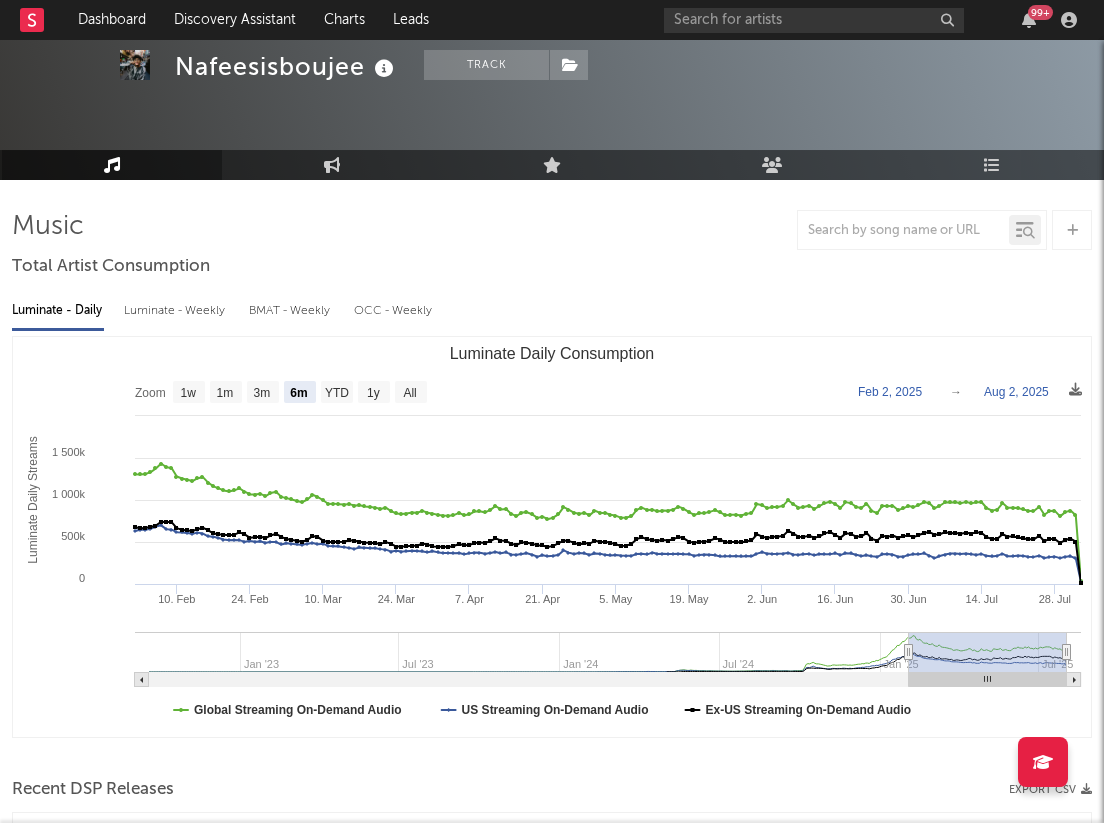 scroll, scrollTop: 68, scrollLeft: 0, axis: vertical 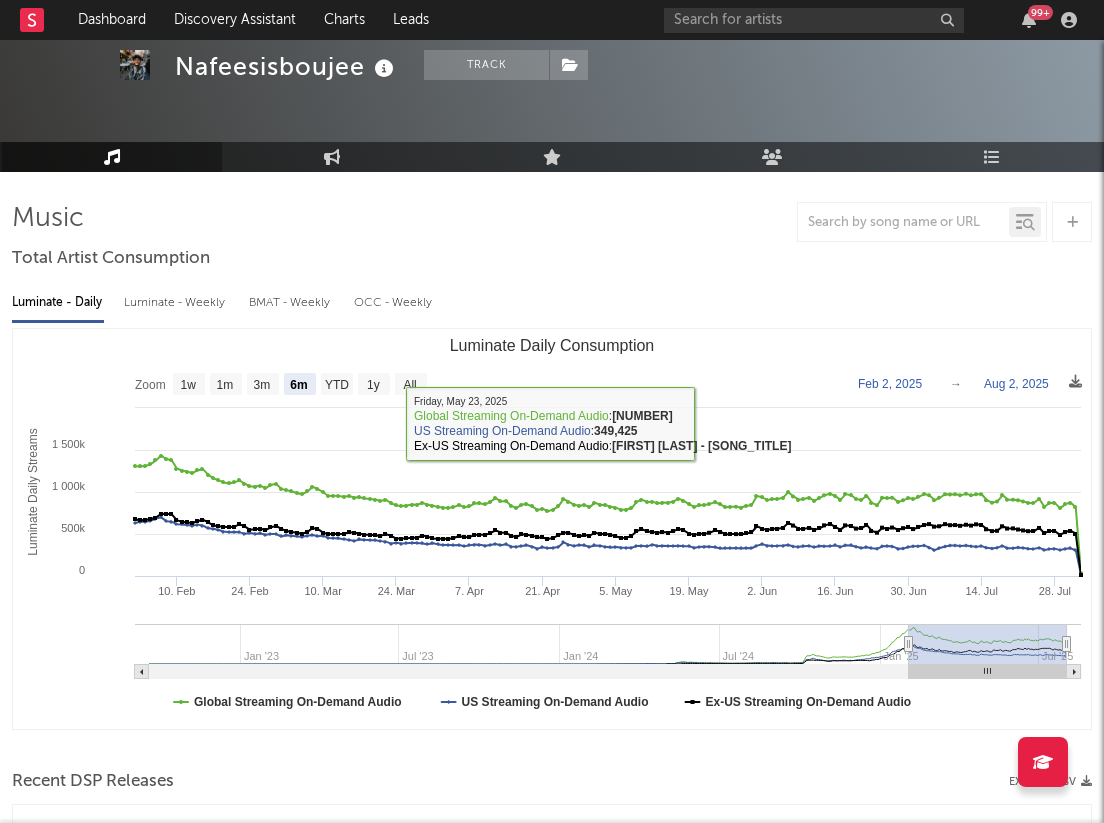 click on "Luminate - Weekly" at bounding box center (176, 303) 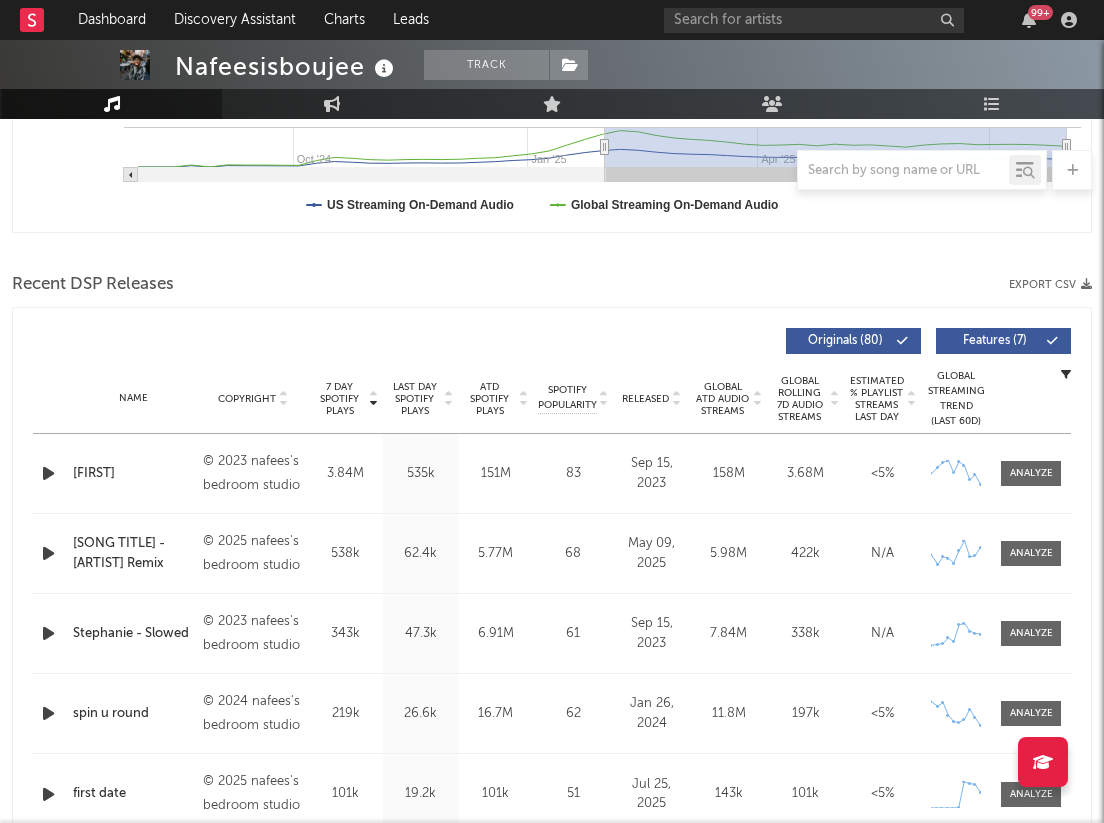 scroll, scrollTop: 650, scrollLeft: 0, axis: vertical 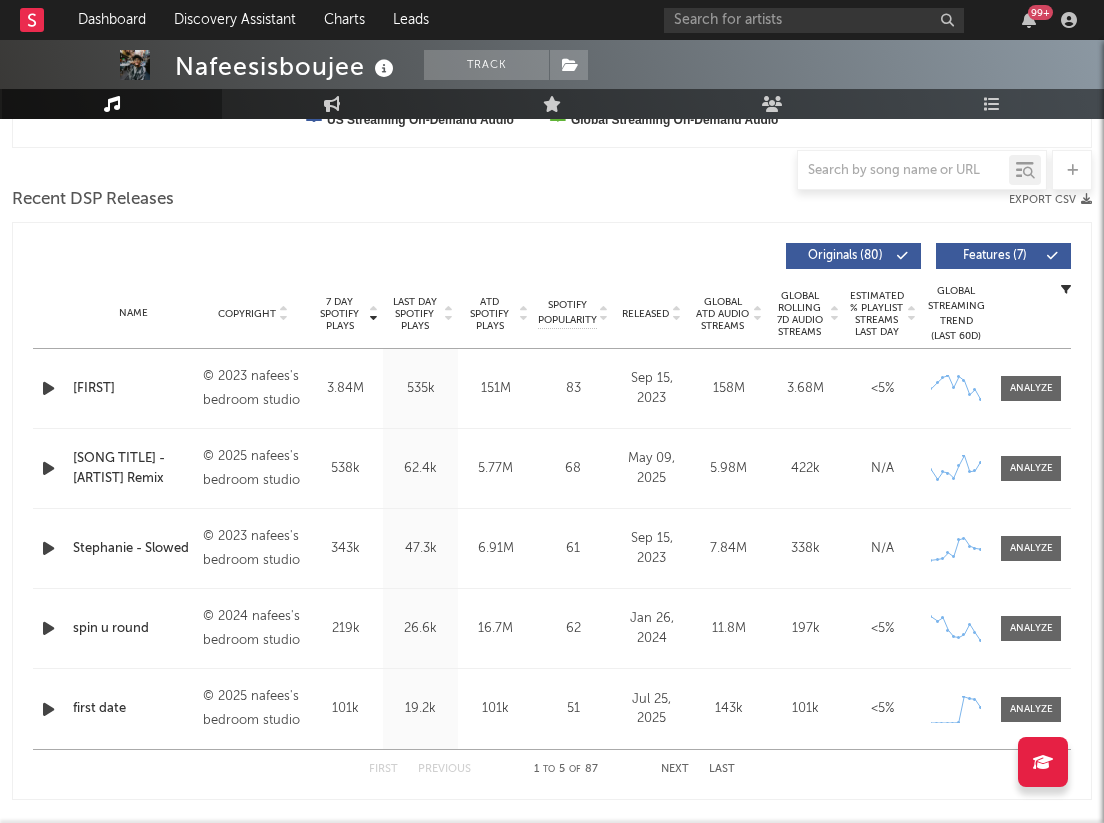 click on "Last Day Spotify Plays" at bounding box center (414, 314) 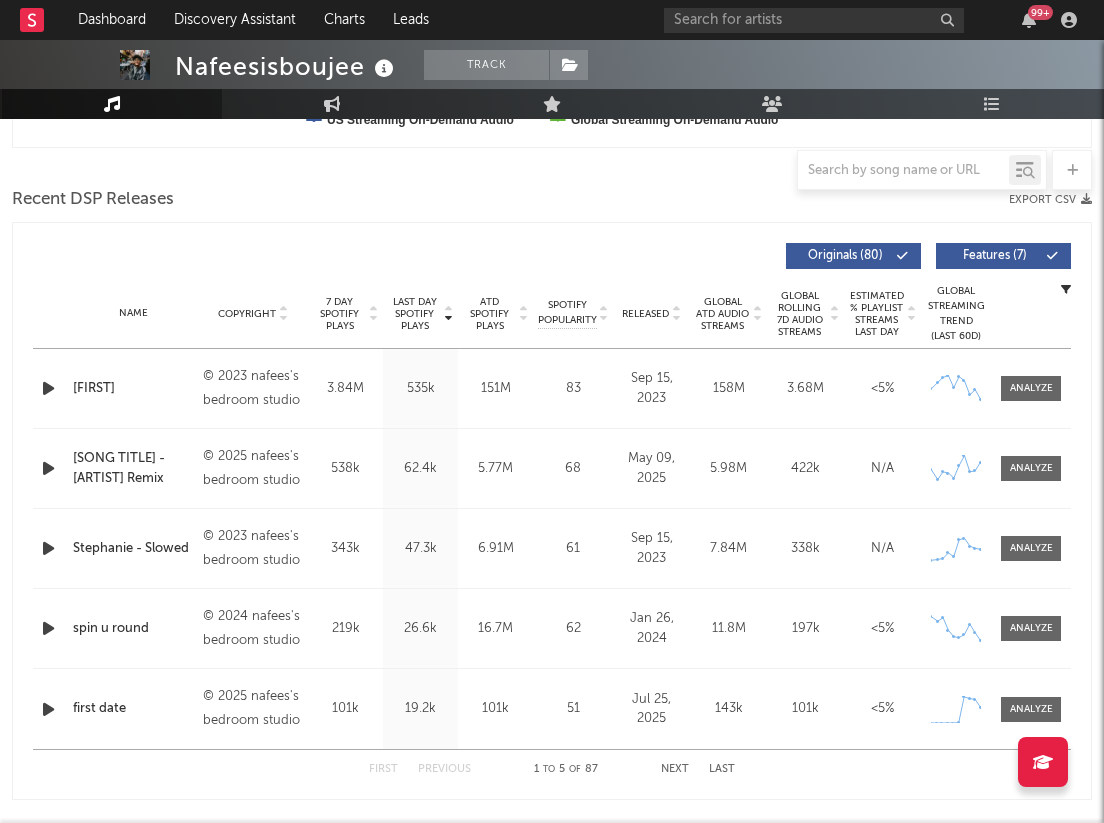 click on "Last Day Spotify Plays" at bounding box center [414, 314] 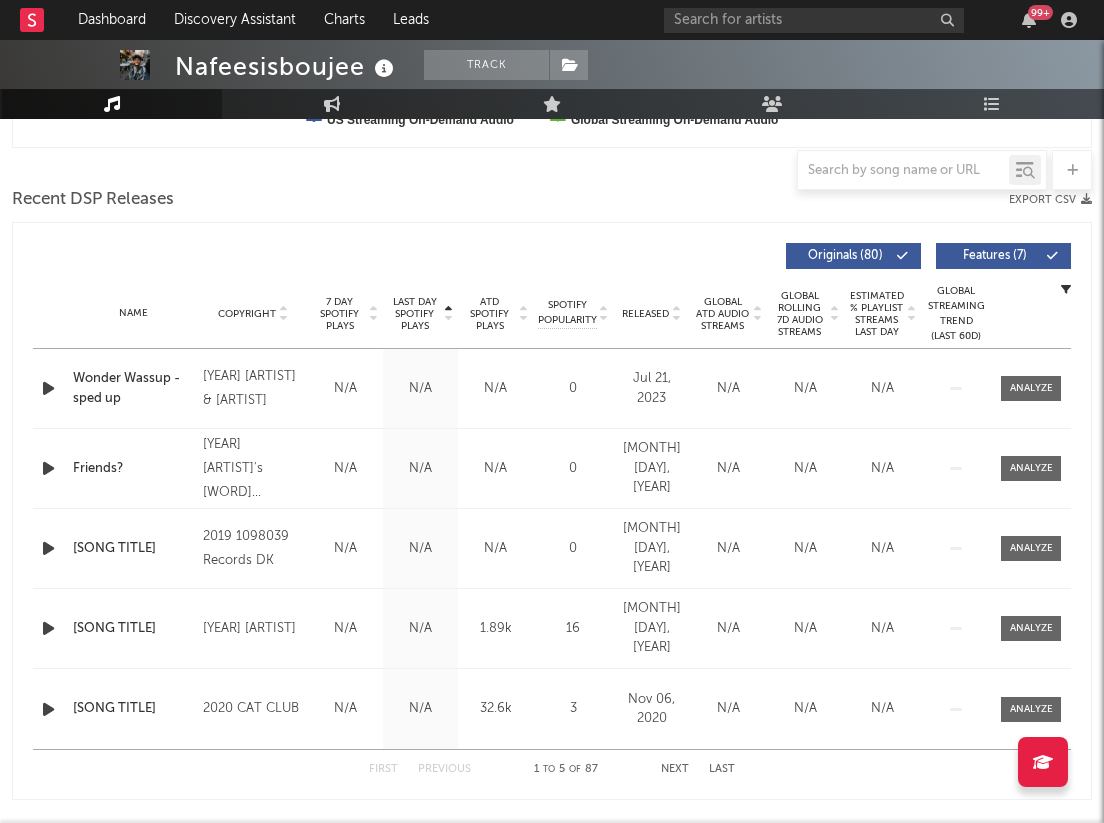 click on "Last Day Spotify Plays" at bounding box center [414, 314] 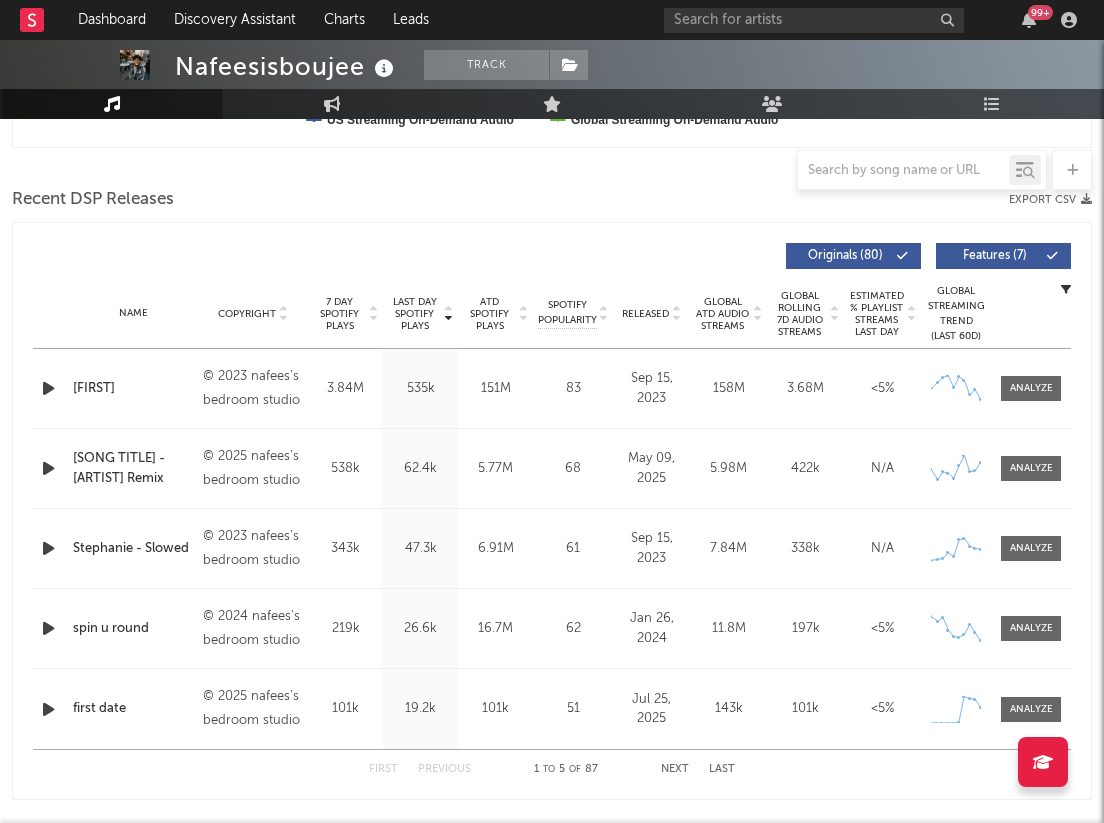 click on "Next" at bounding box center (675, 769) 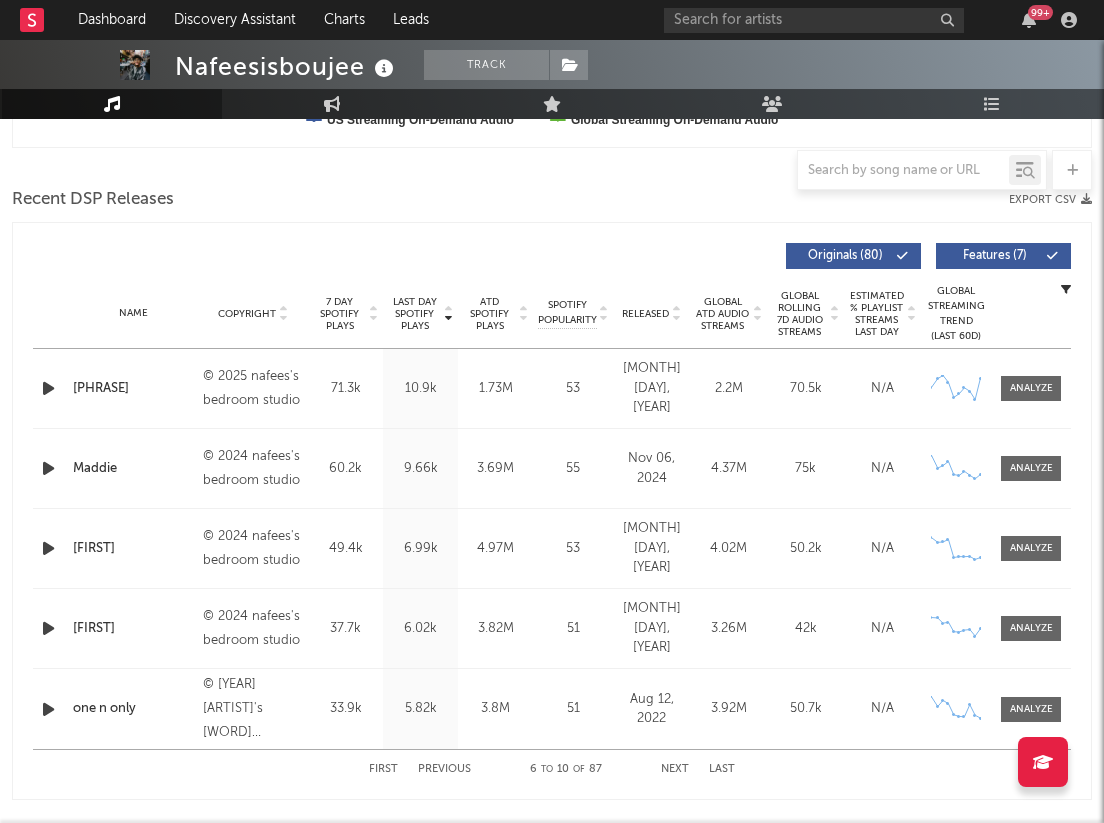 click on "First Previous [NUMBER] to [NUMBER] of [NUMBER] Next Last" at bounding box center (552, 769) 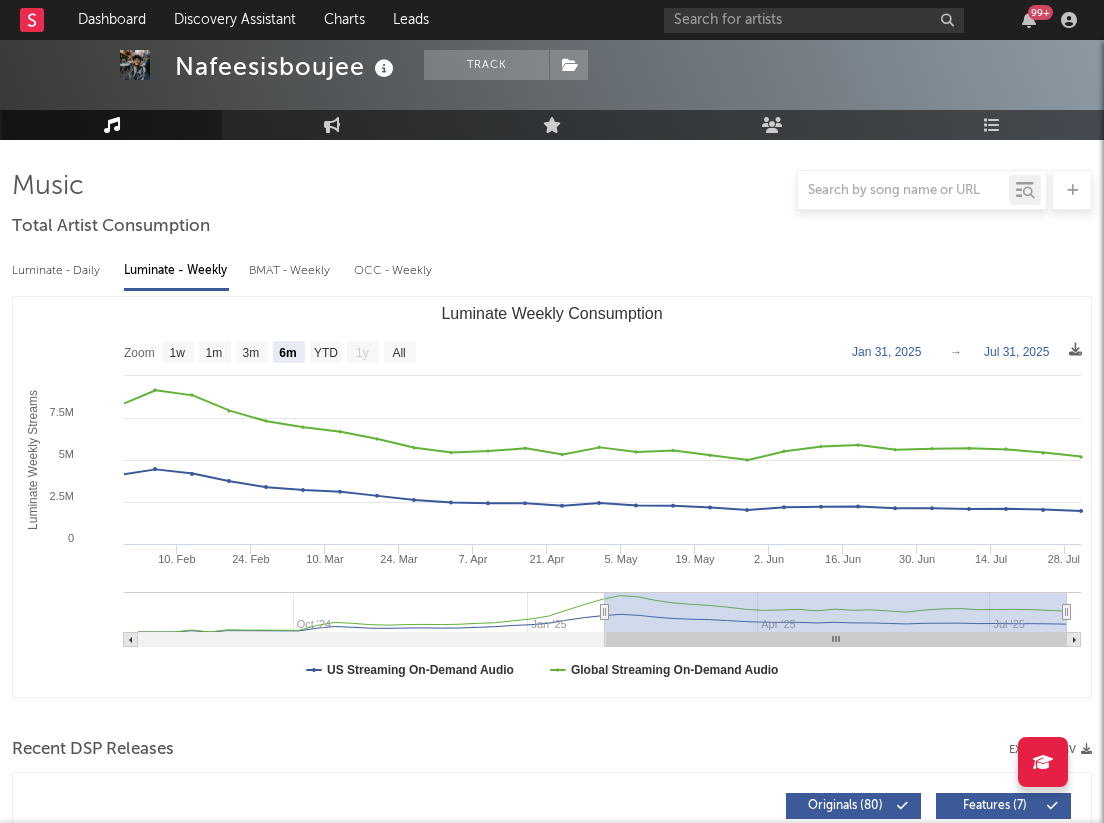 scroll, scrollTop: 0, scrollLeft: 0, axis: both 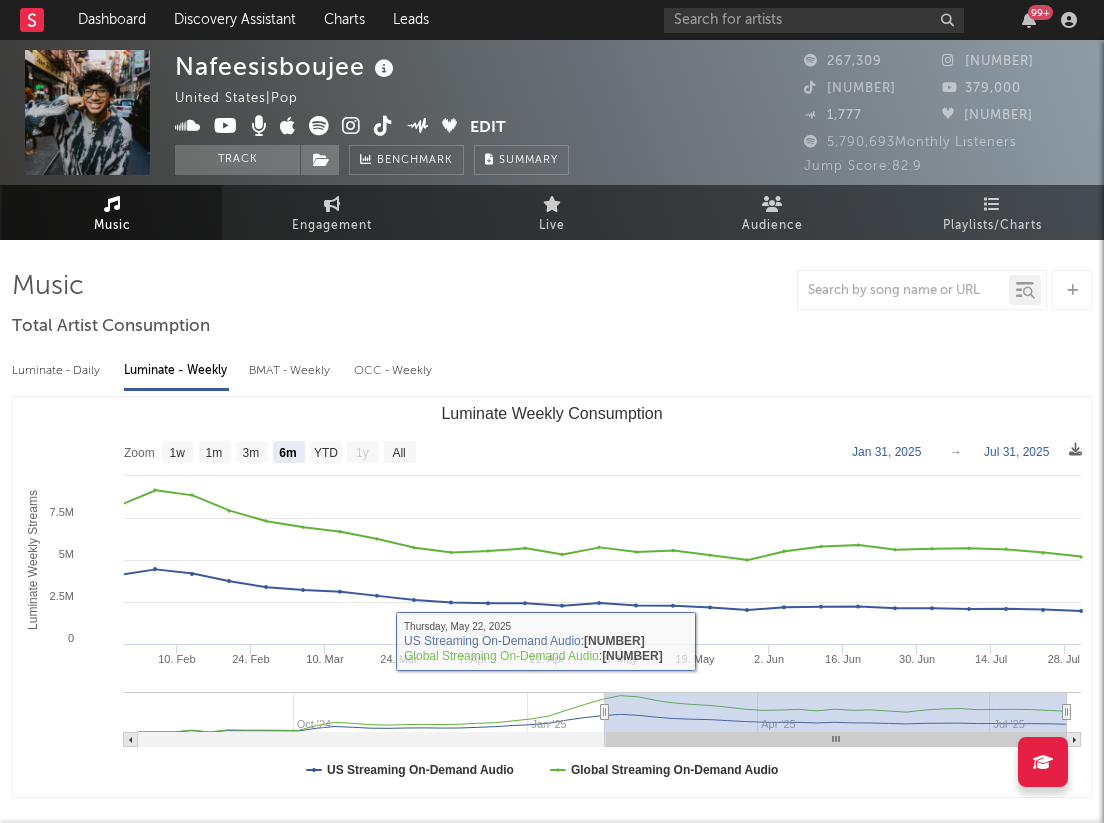 click 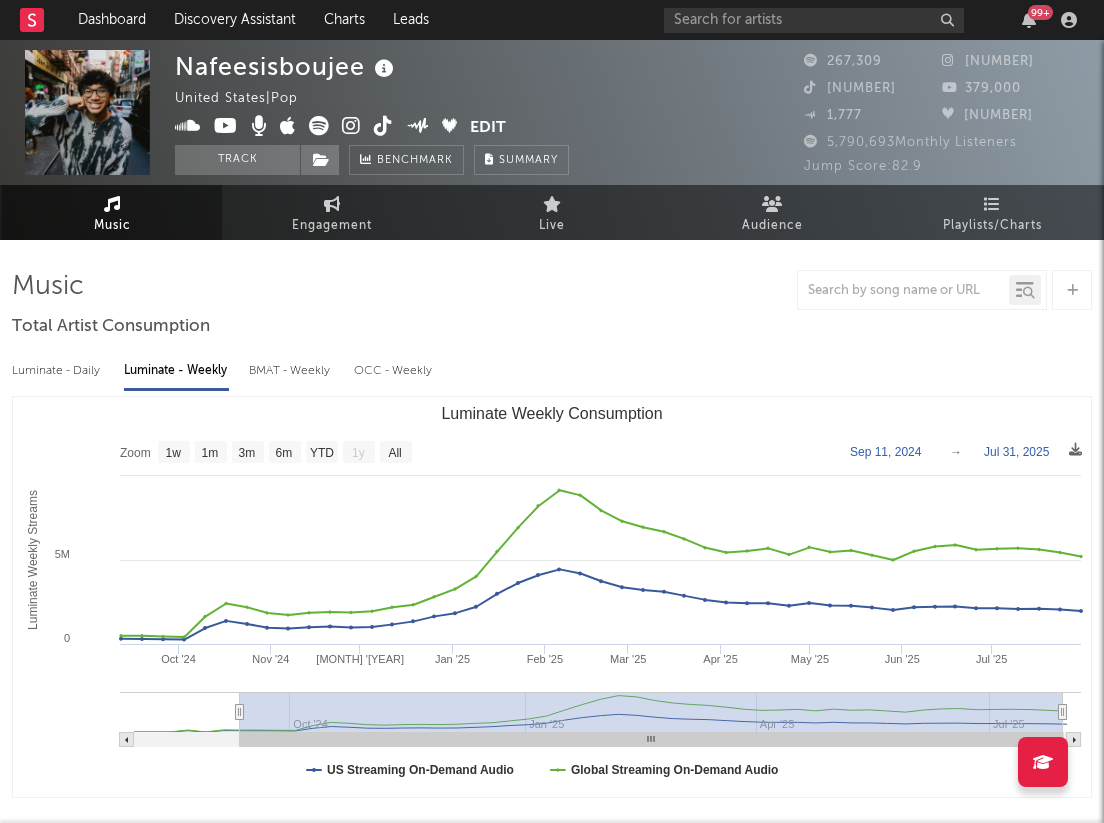 type on "[DATE]" 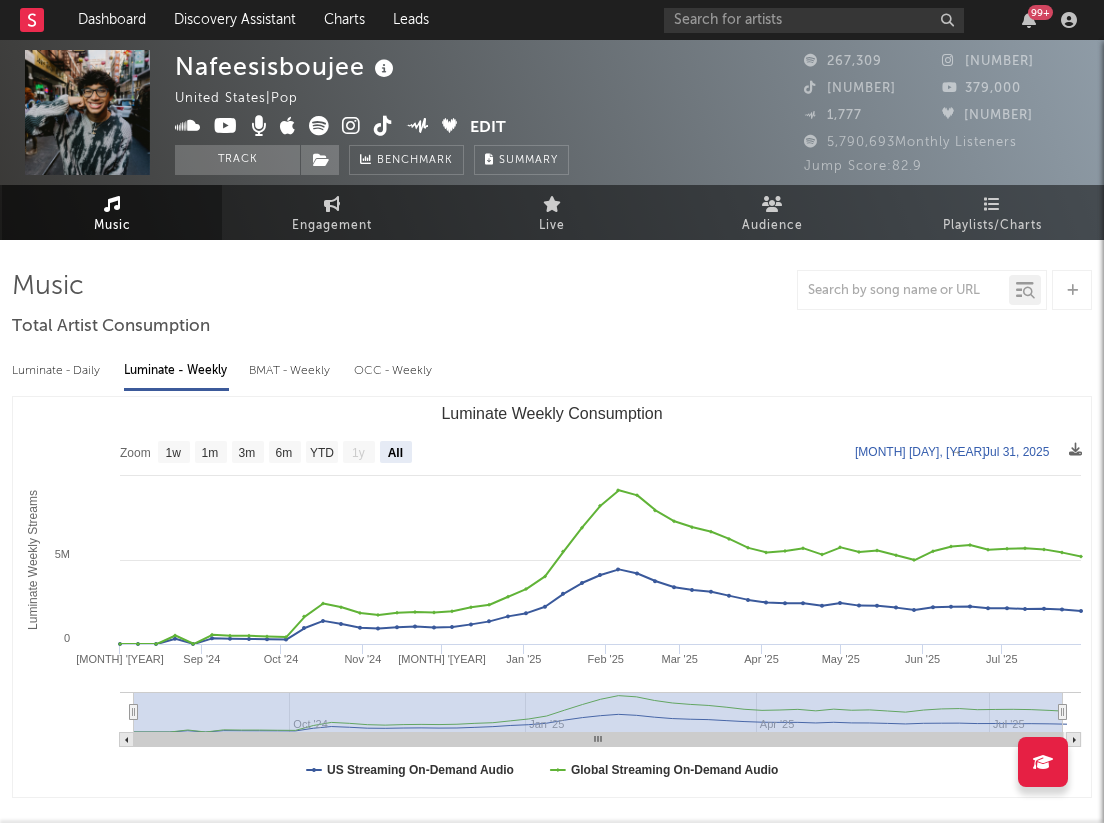 drag, startPoint x: 606, startPoint y: 714, endPoint x: 61, endPoint y: 684, distance: 545.8251 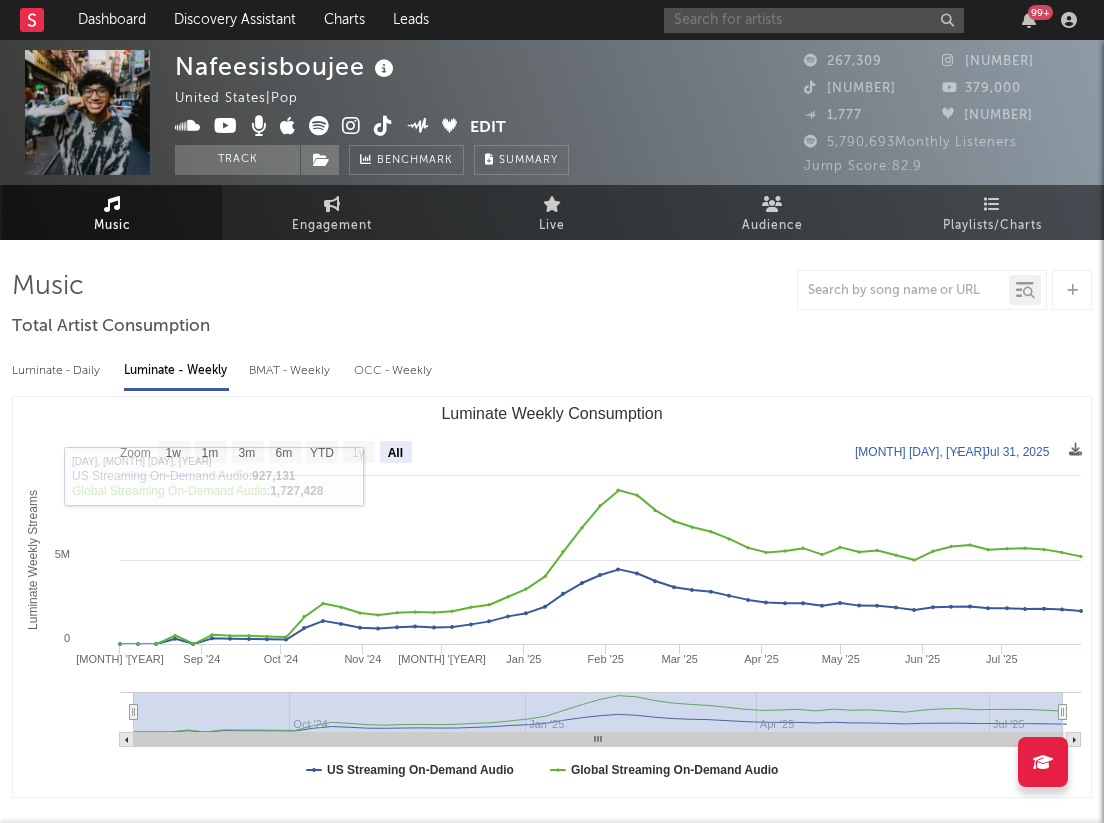 click at bounding box center (814, 20) 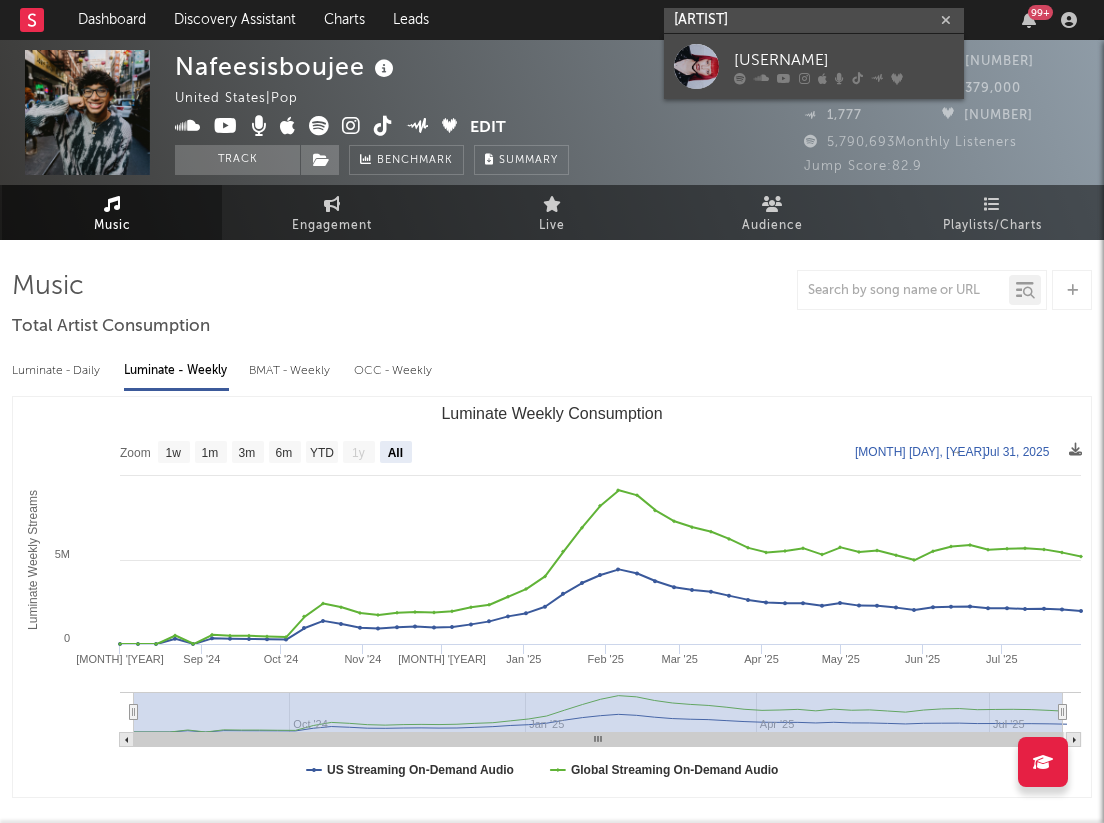 type on "[ARTIST]" 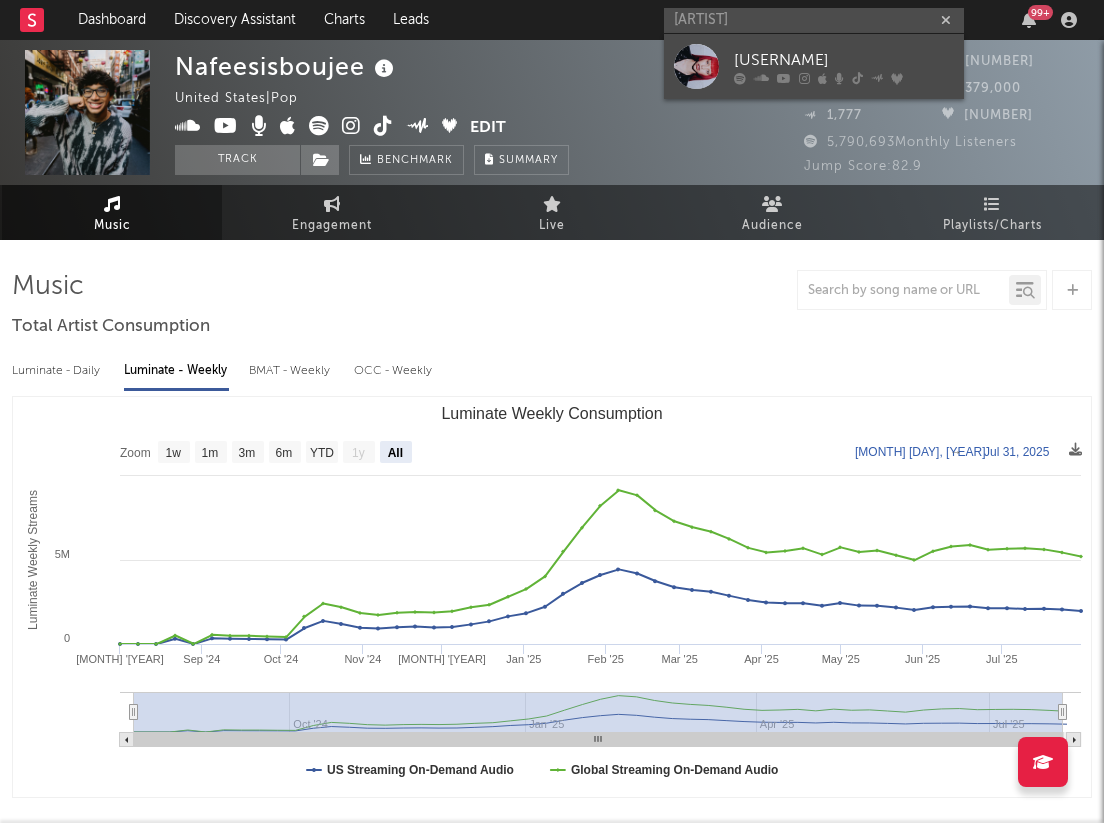 click on "[USERNAME]" at bounding box center (844, 60) 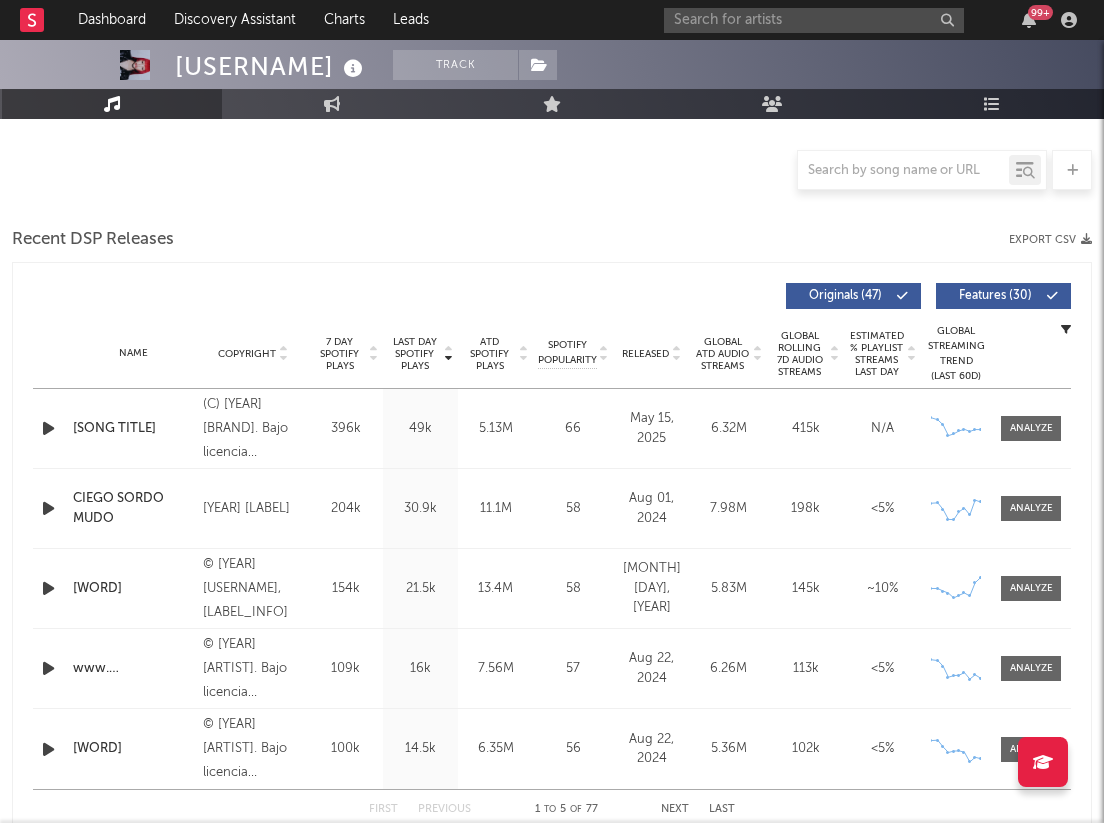 scroll, scrollTop: 462, scrollLeft: 0, axis: vertical 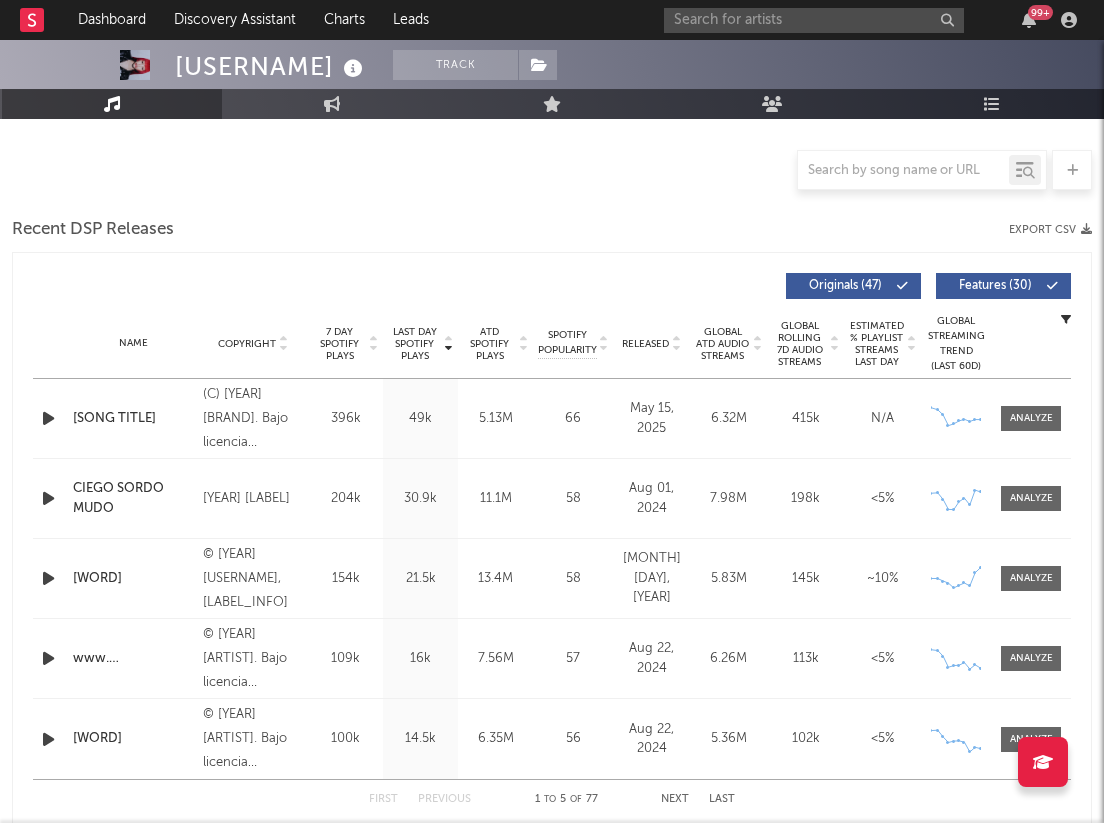 select on "6m" 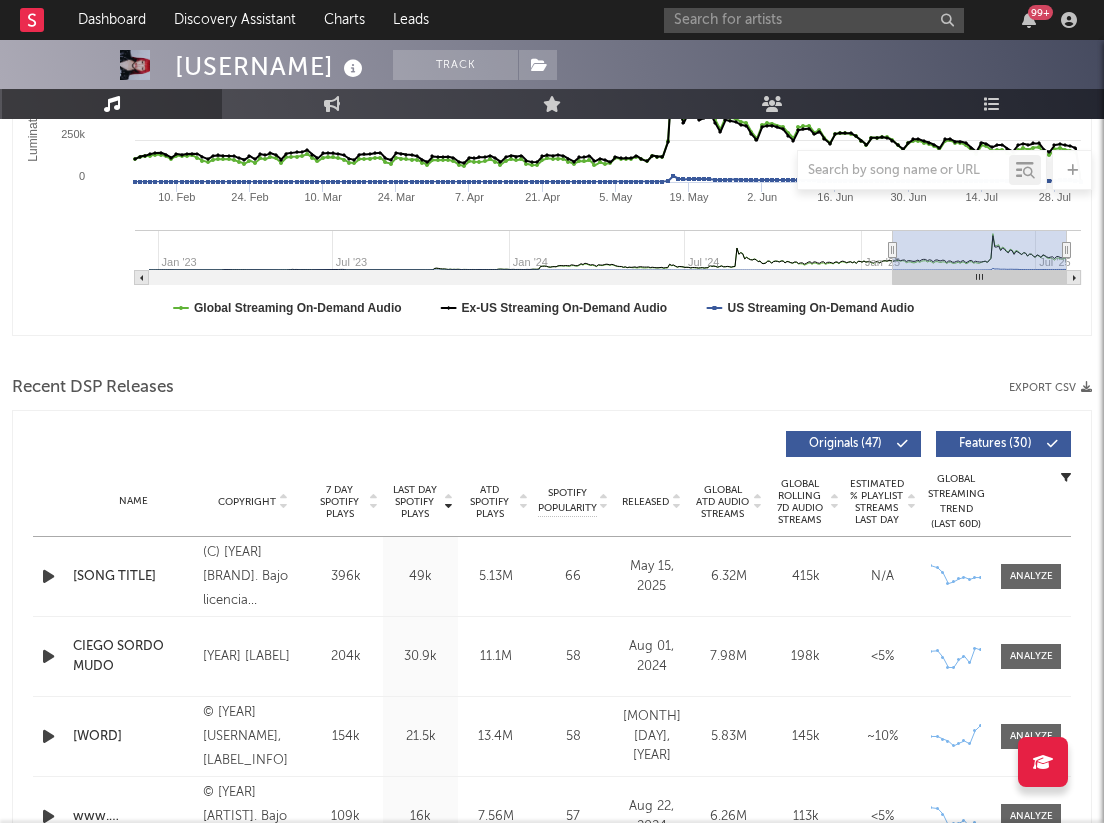 scroll, scrollTop: 620, scrollLeft: 0, axis: vertical 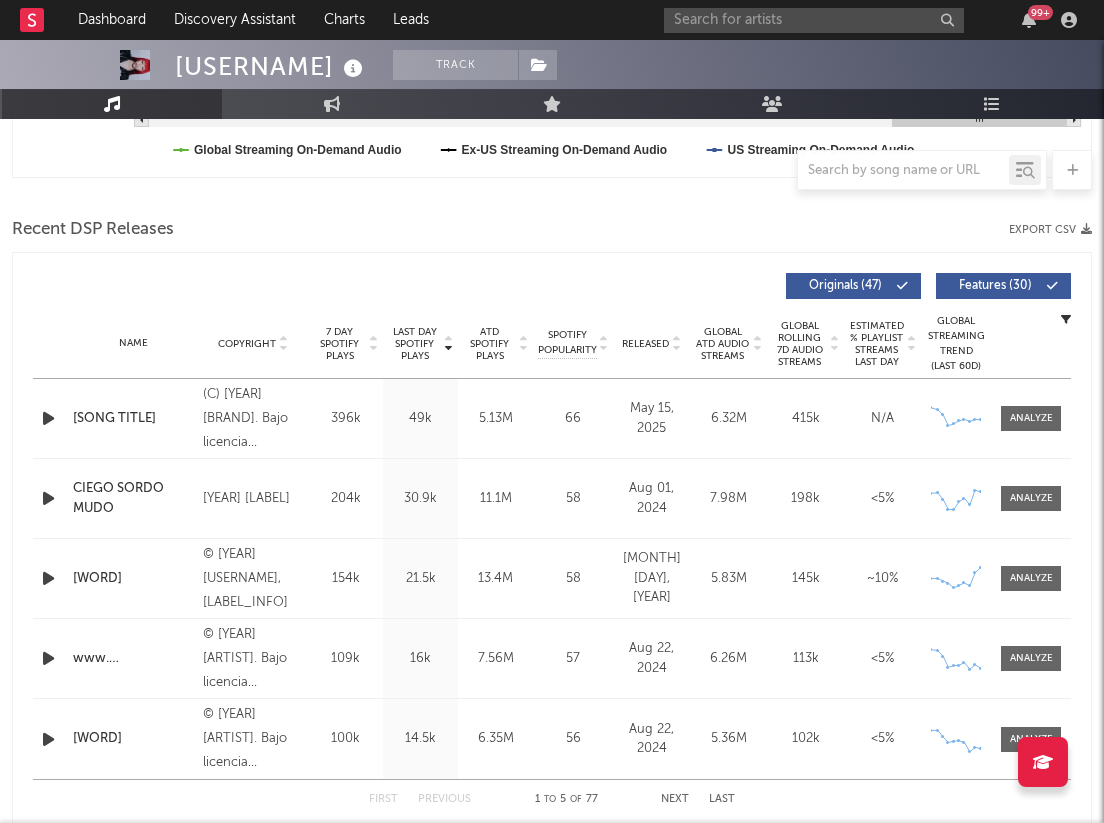 click on "7 Day Spotify Plays" at bounding box center [339, 344] 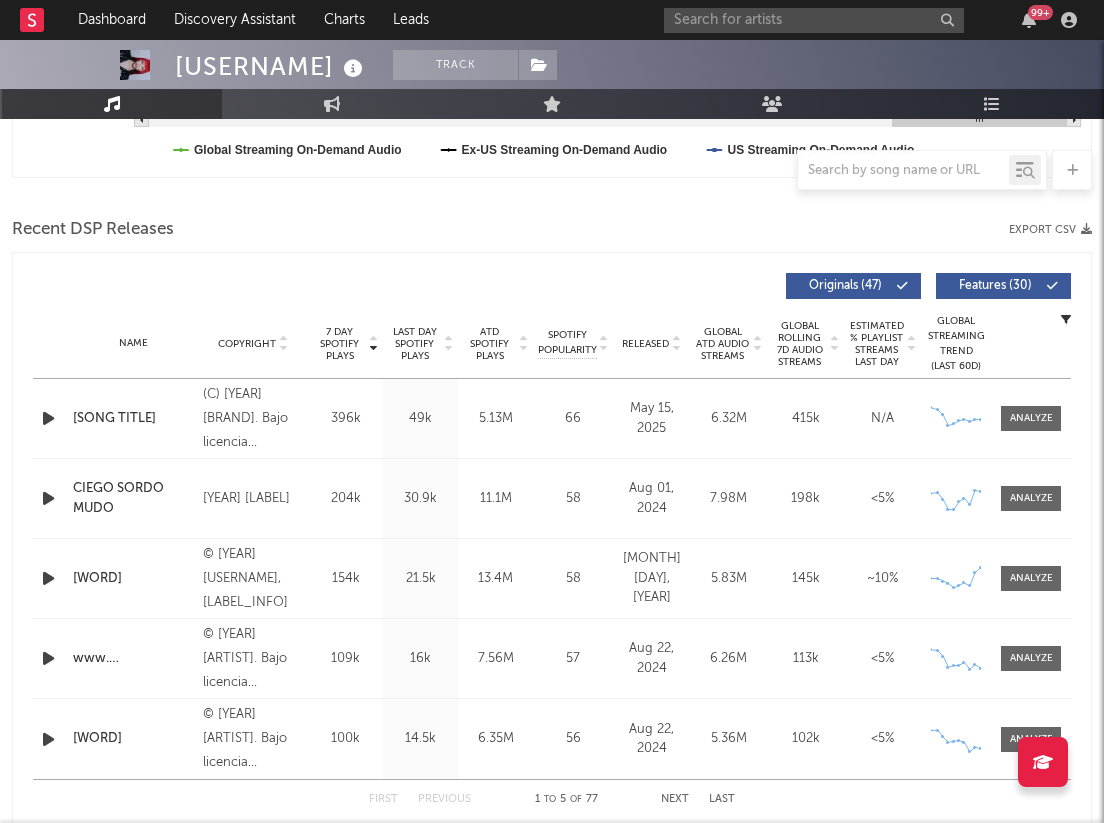 click on "7 Day Spotify Plays" at bounding box center (339, 344) 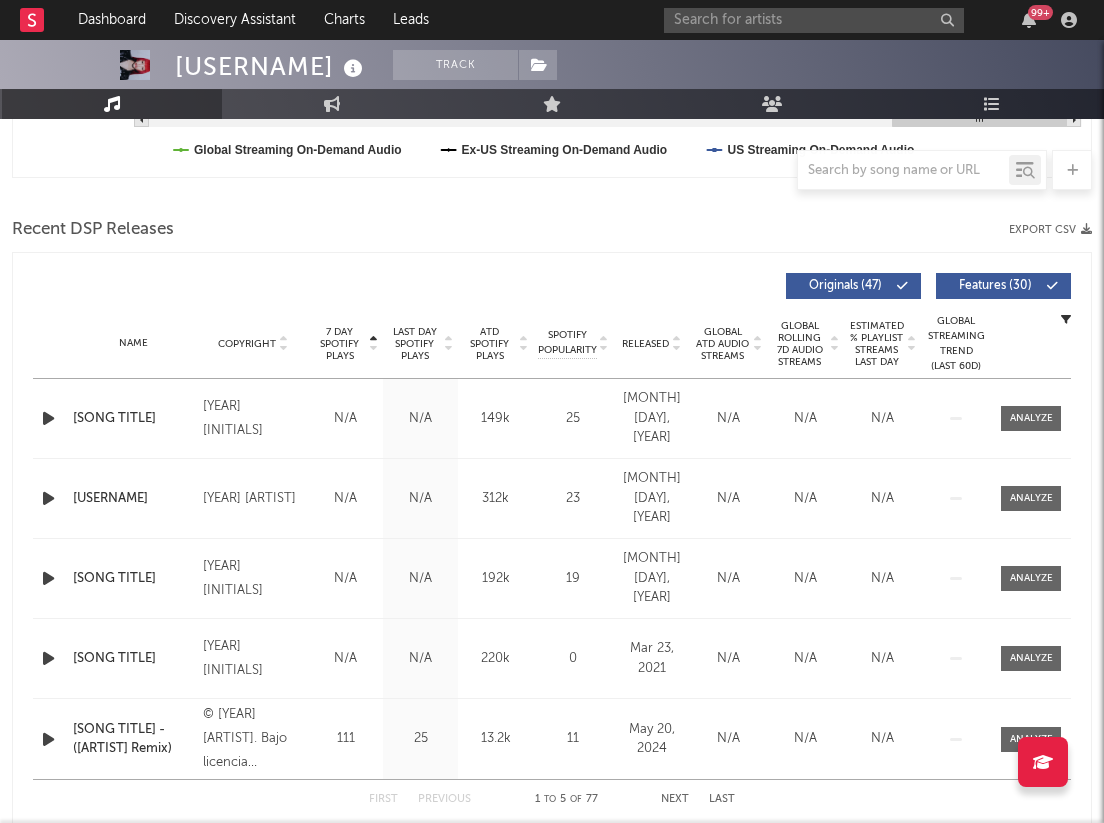 click on "7 Day Spotify Plays" at bounding box center [339, 344] 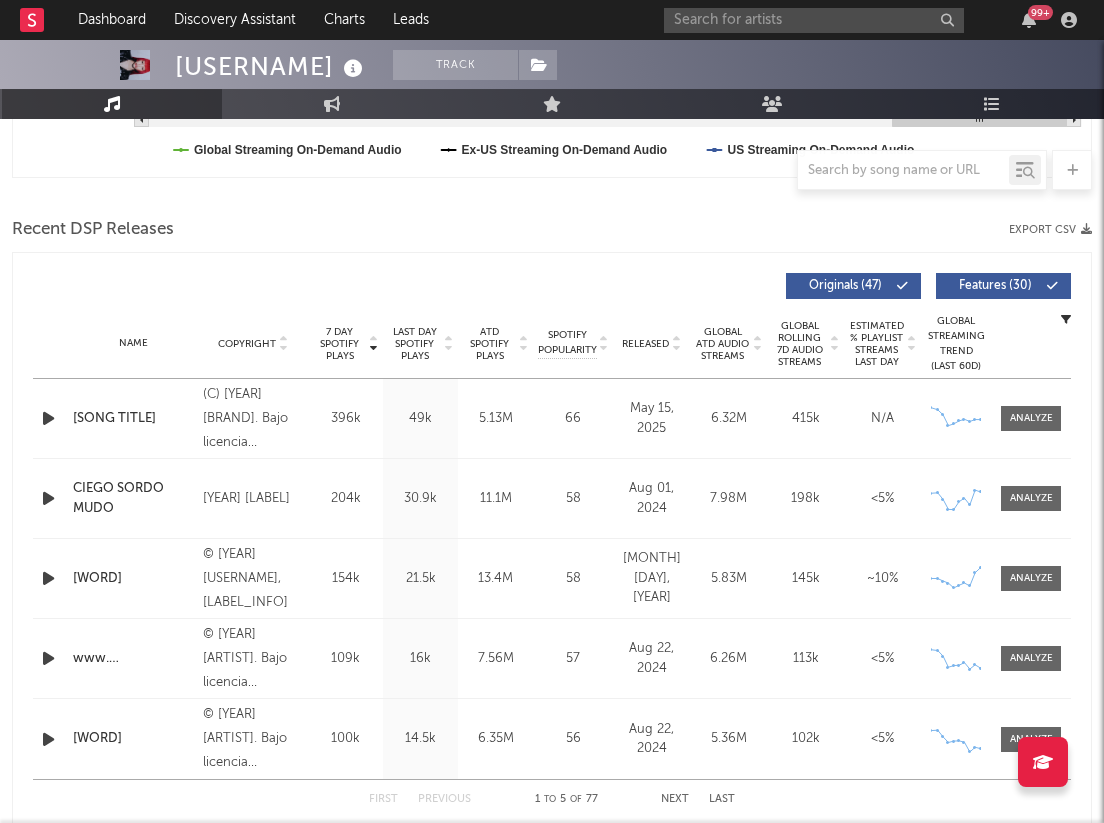 click on "[SONG TITLE]" at bounding box center (133, 419) 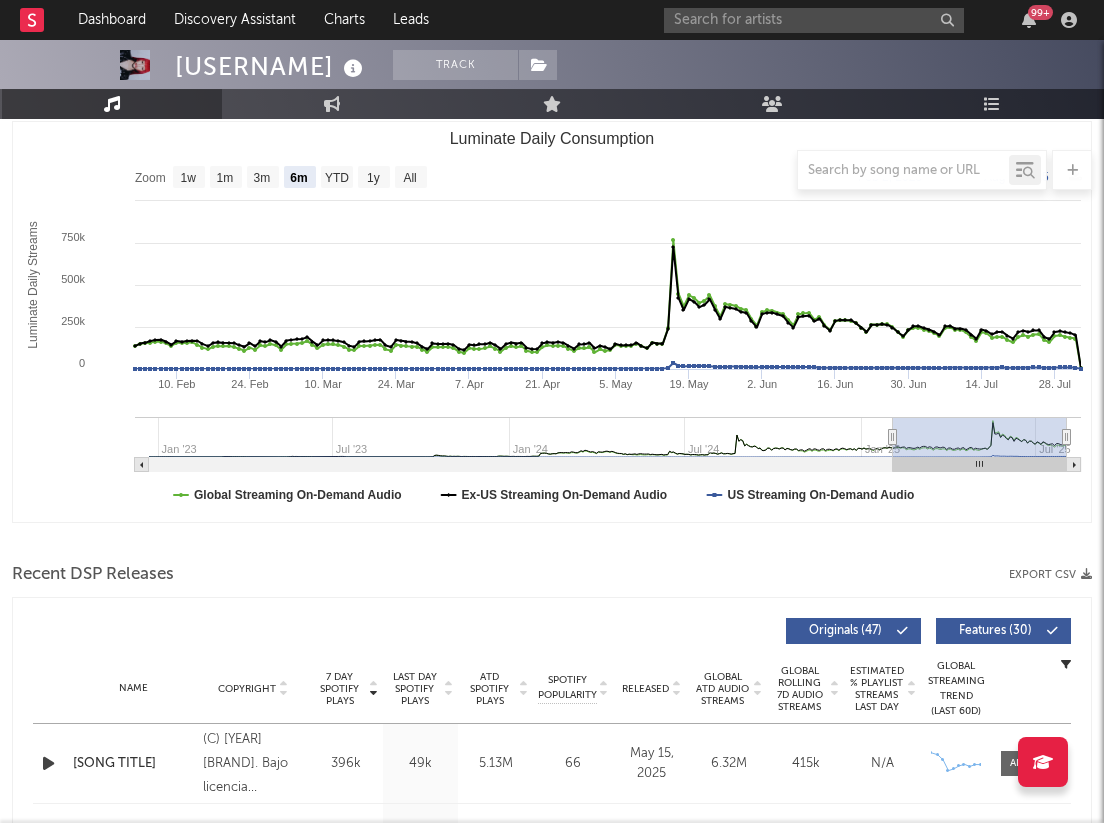 scroll, scrollTop: 0, scrollLeft: 0, axis: both 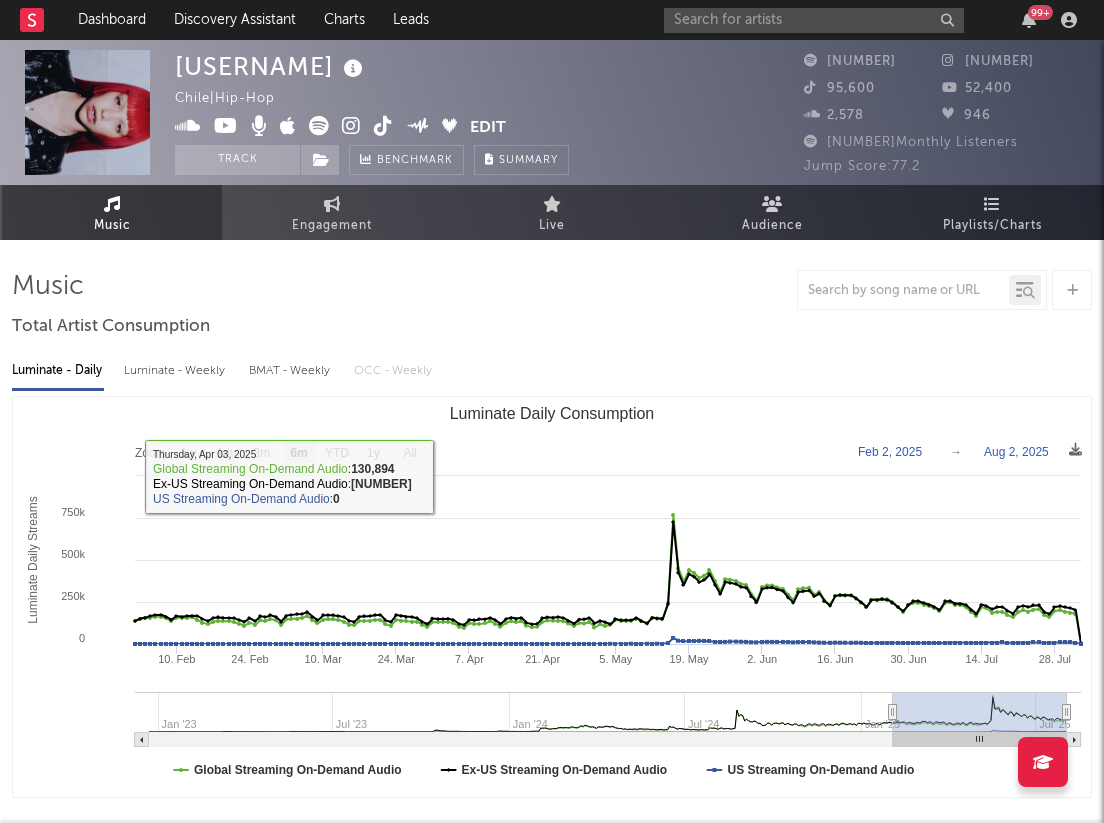 click on "Luminate - Weekly" at bounding box center [176, 371] 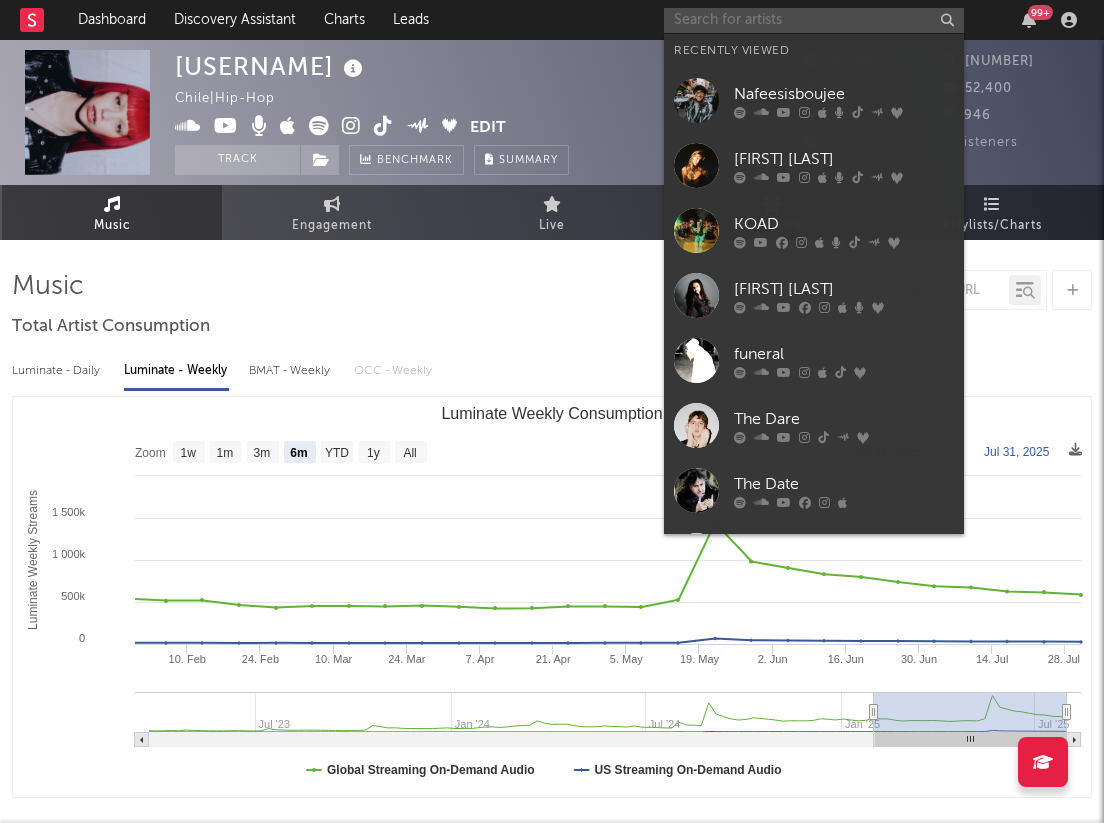 click at bounding box center [814, 20] 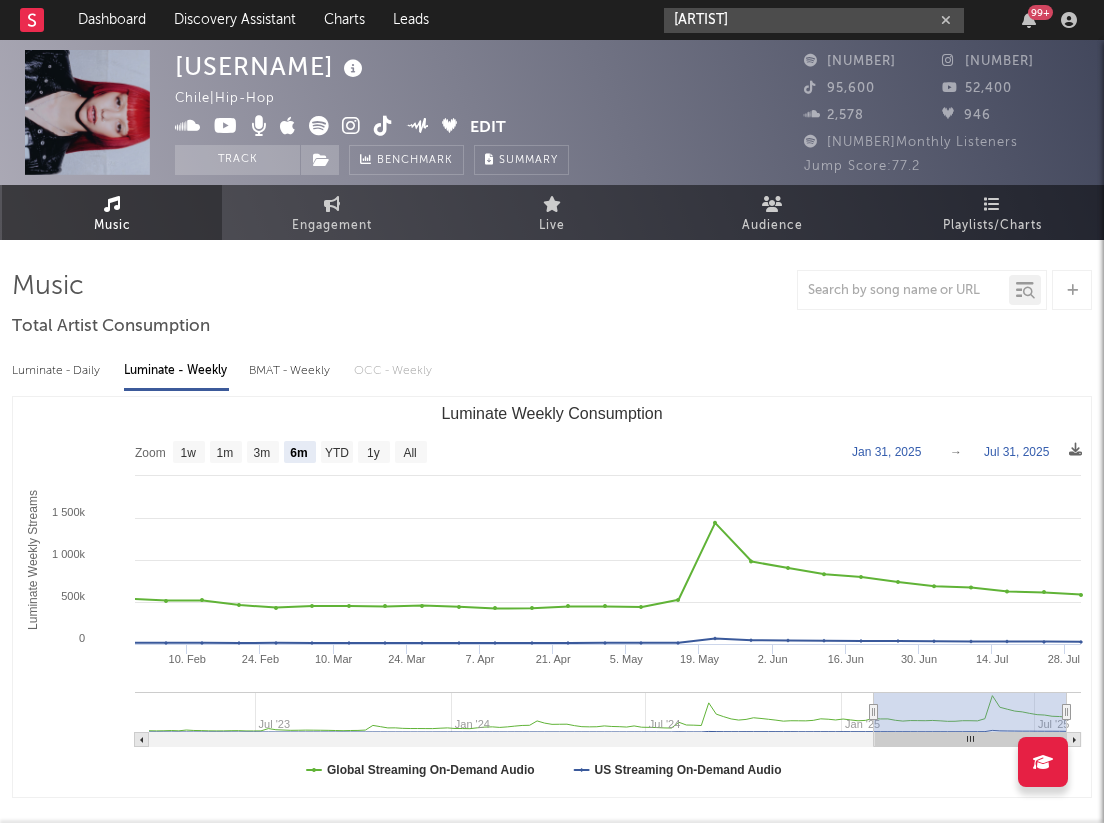 click on "[ARTIST]" at bounding box center (814, 20) 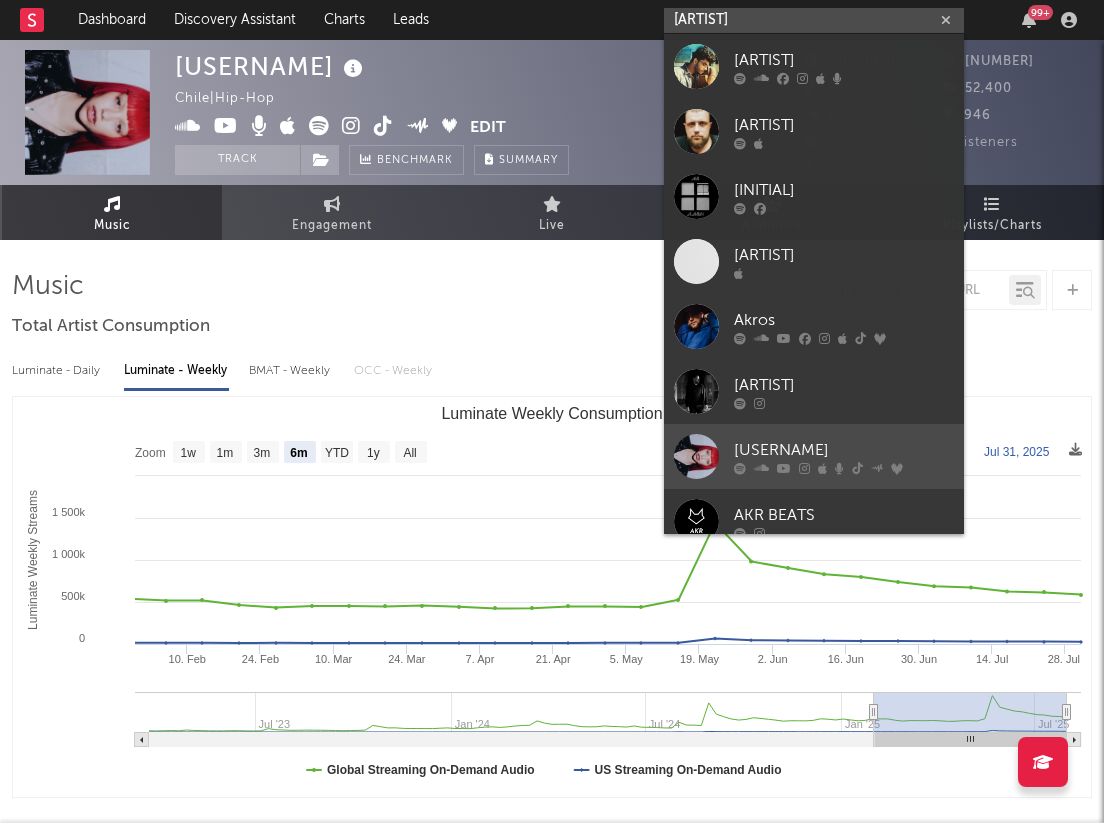 type on "[ARTIST]" 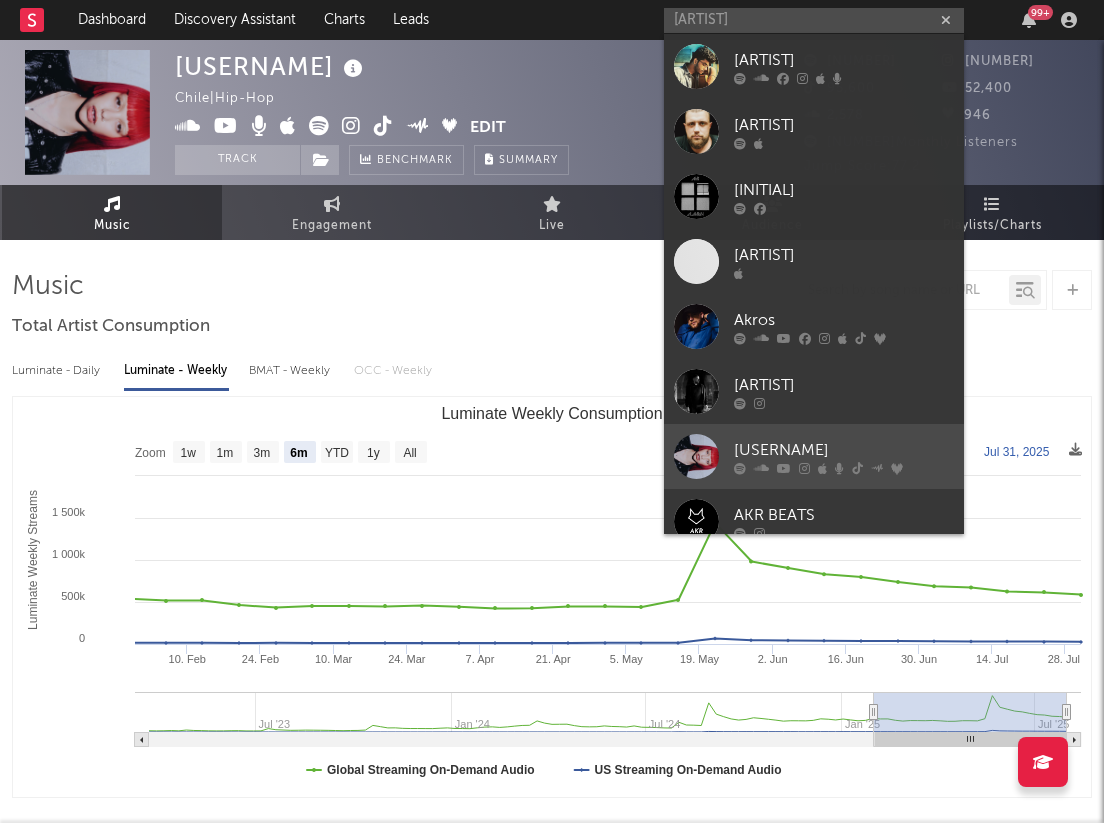 click on "[USERNAME]" at bounding box center (814, 456) 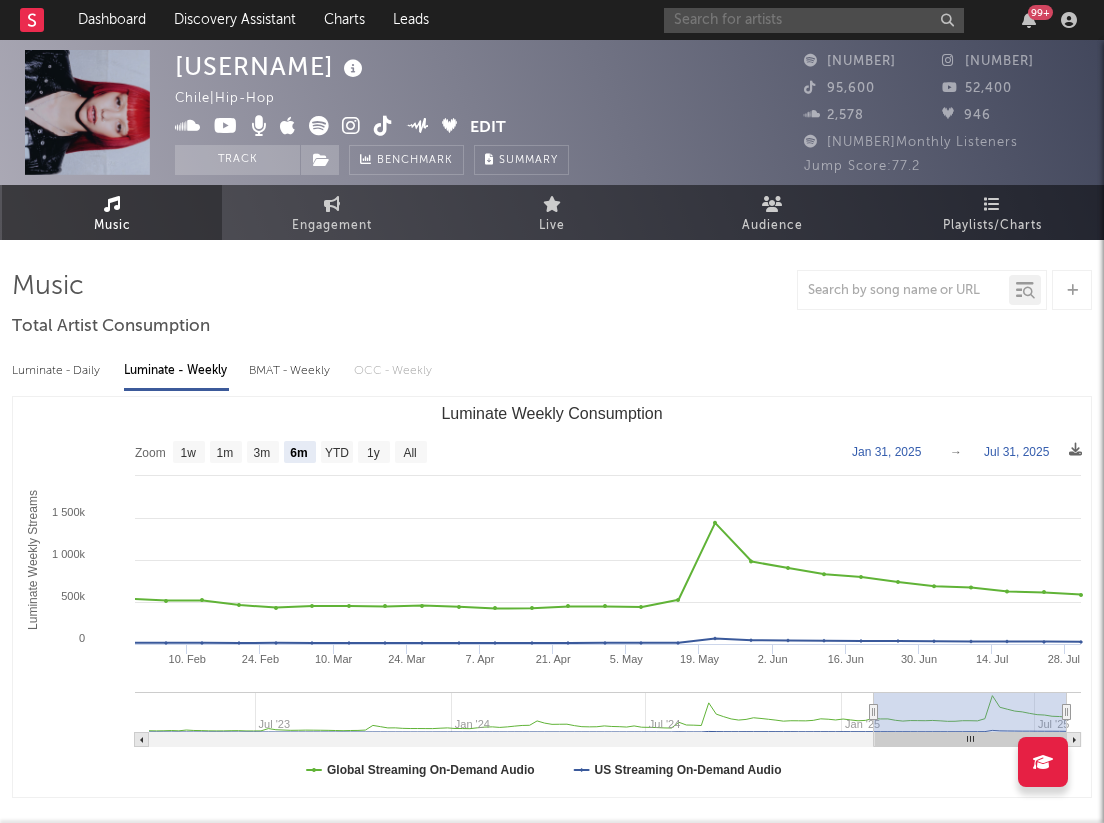 click at bounding box center (814, 20) 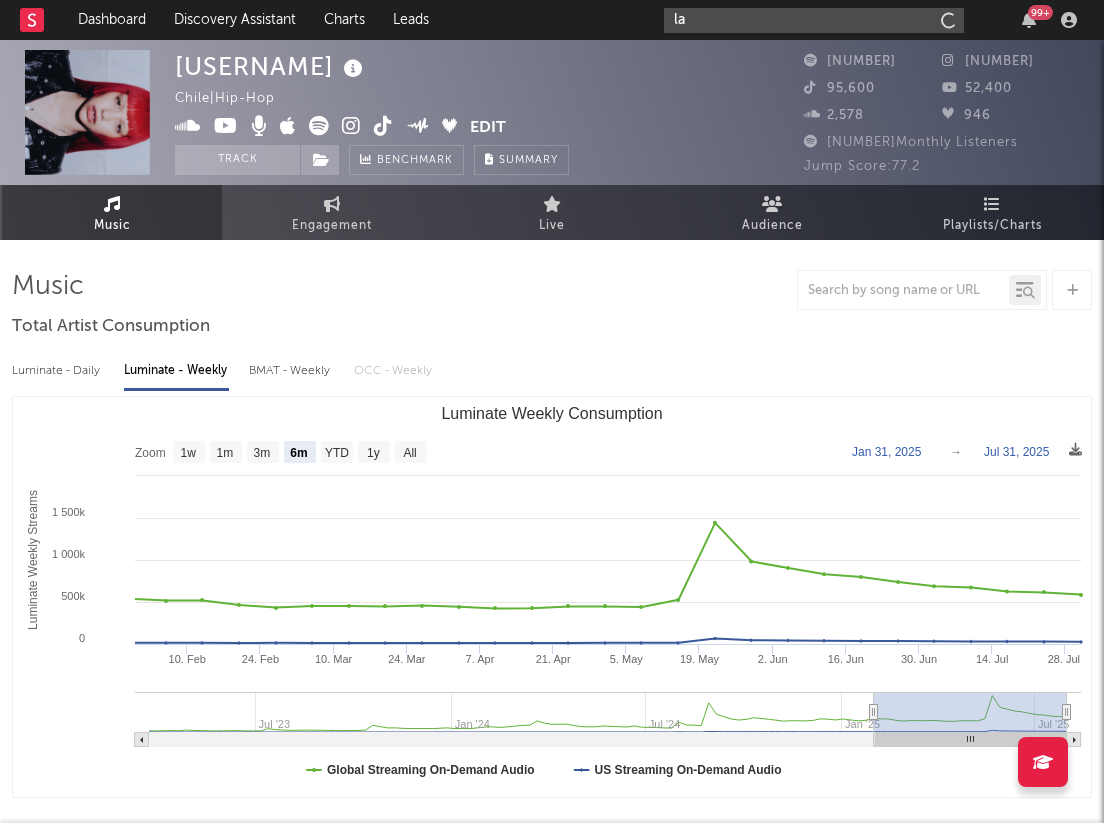 type on "l" 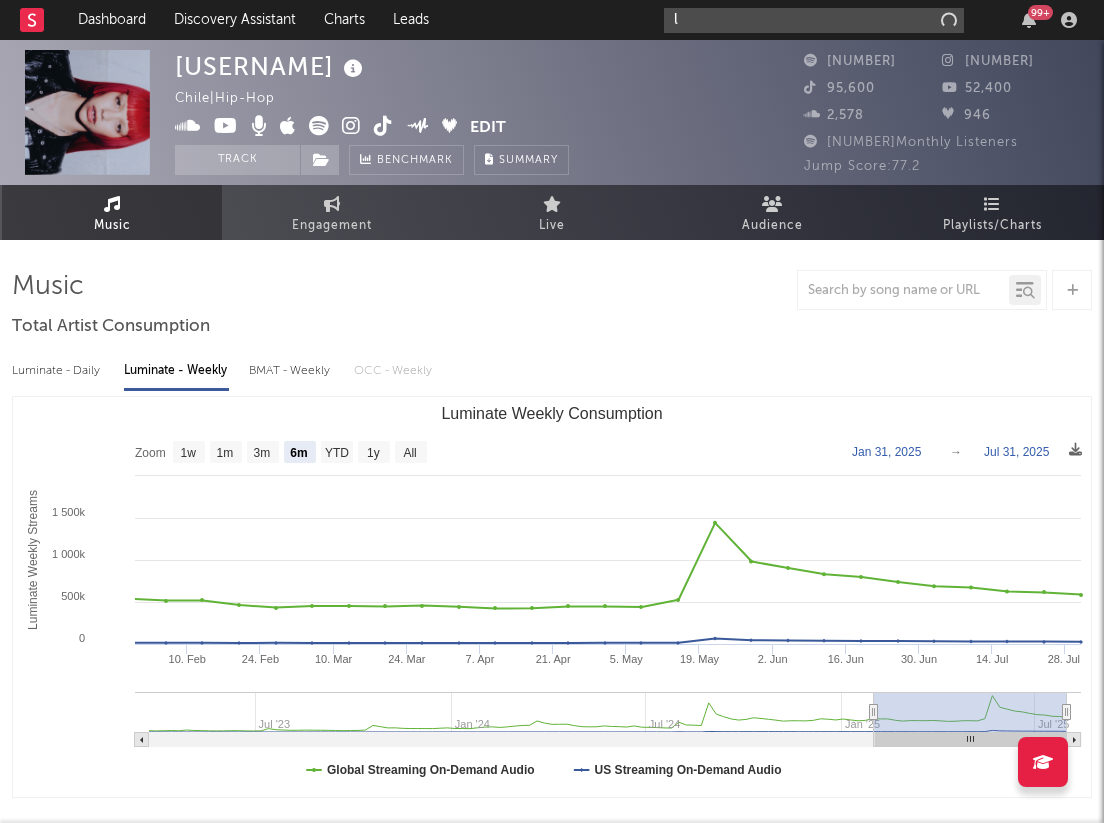 type 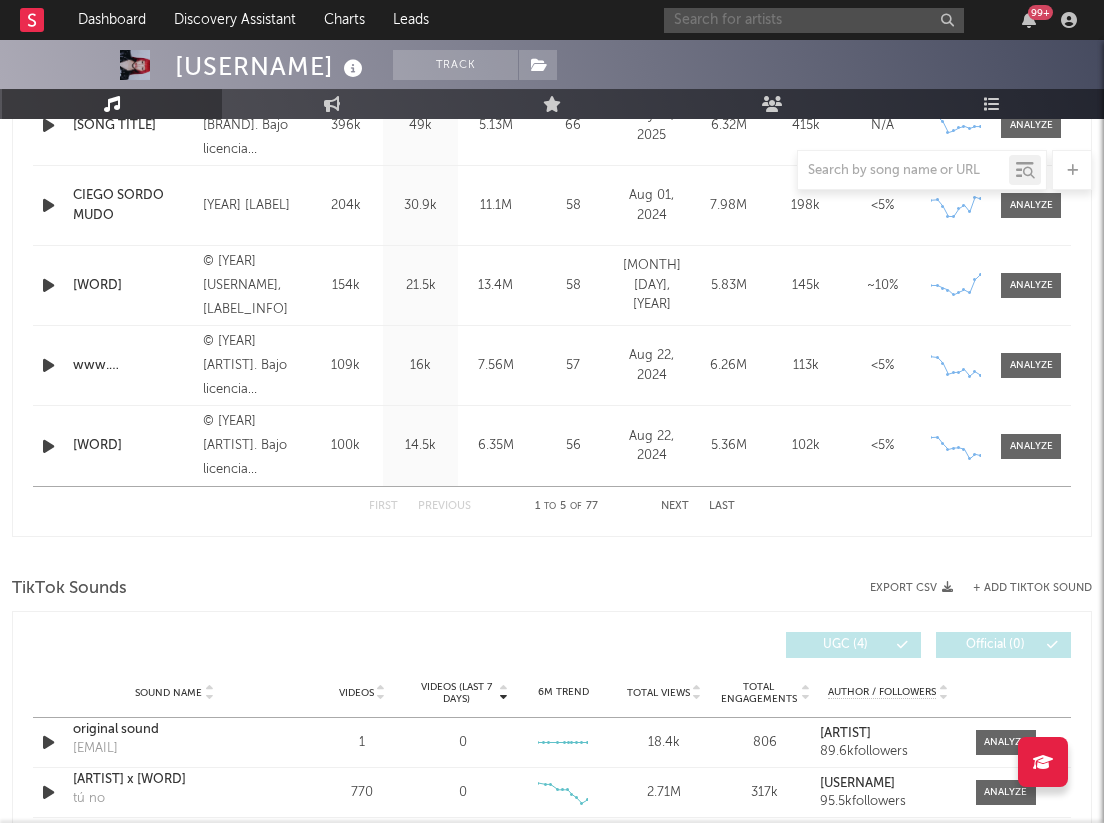 scroll, scrollTop: 899, scrollLeft: 0, axis: vertical 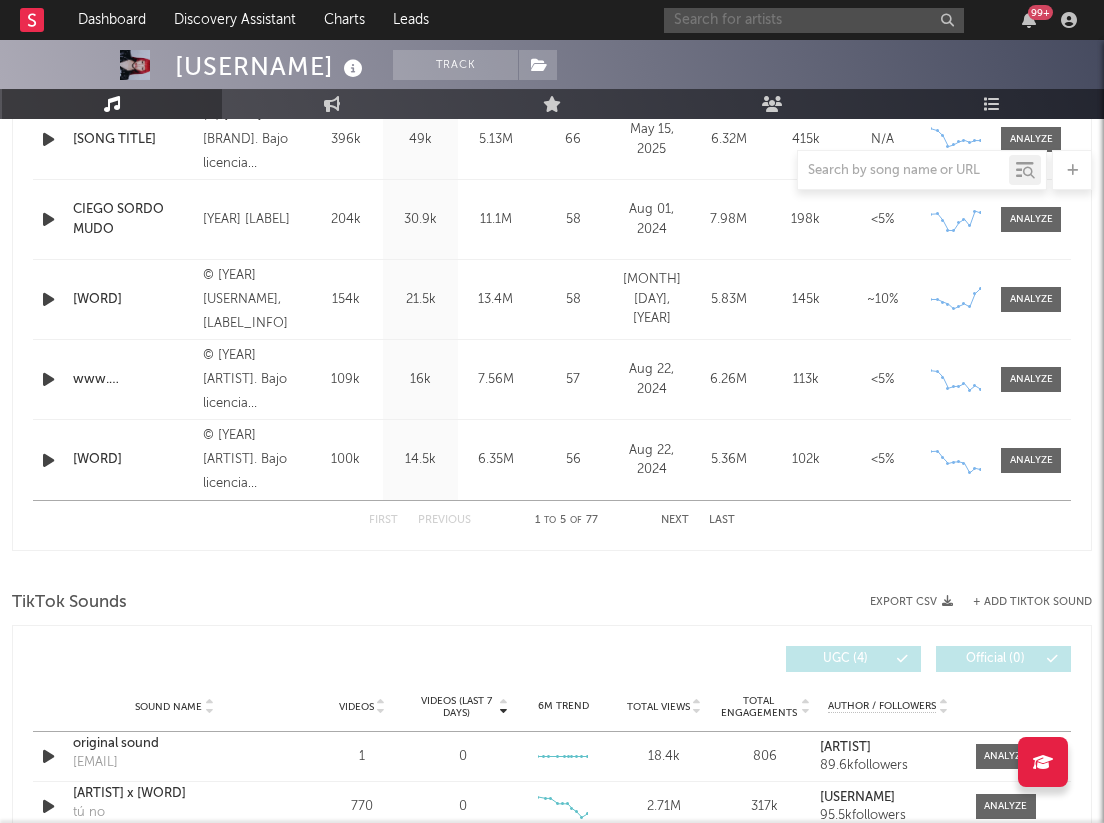 click on "Next" at bounding box center [675, 520] 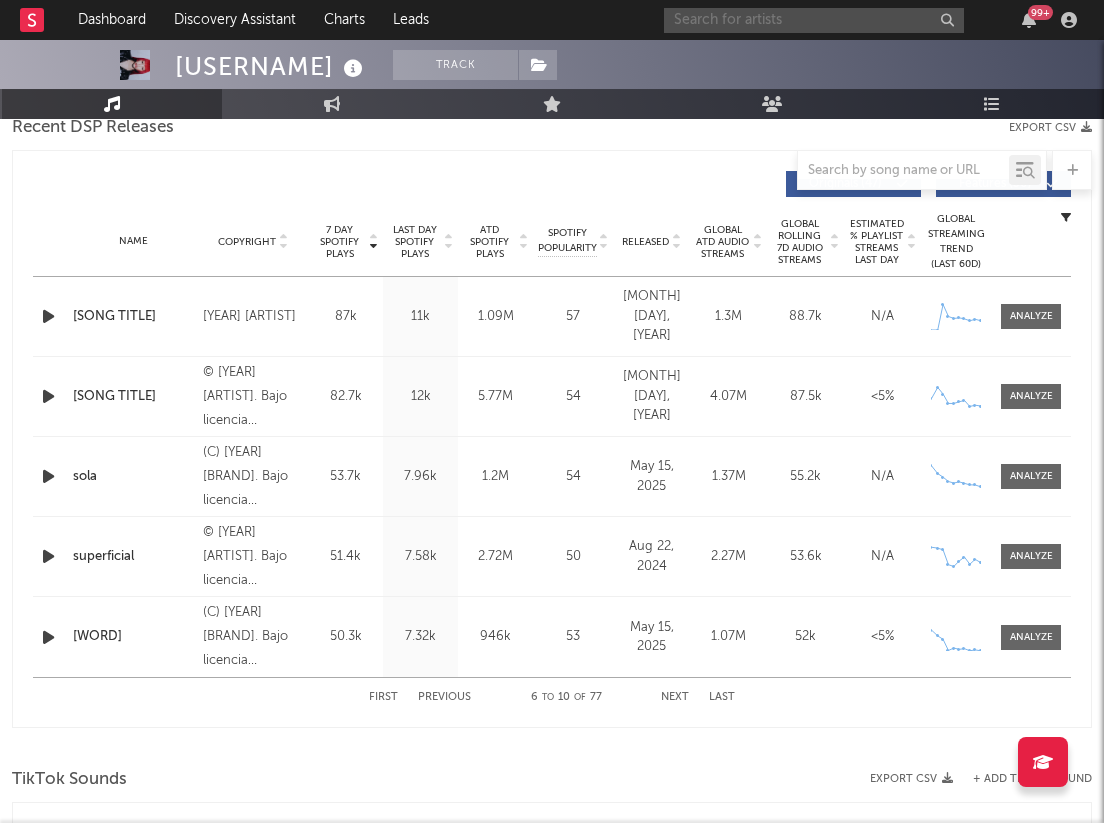 scroll, scrollTop: 725, scrollLeft: 0, axis: vertical 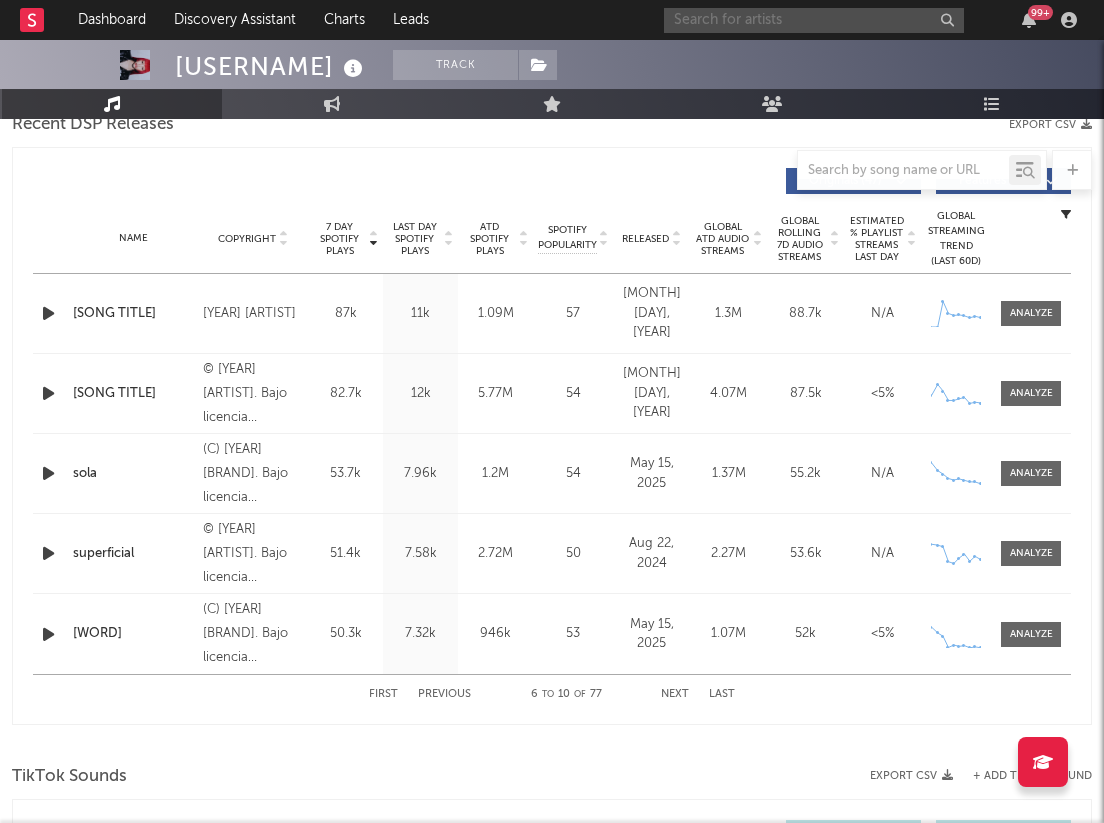 click on "Previous" at bounding box center (444, 694) 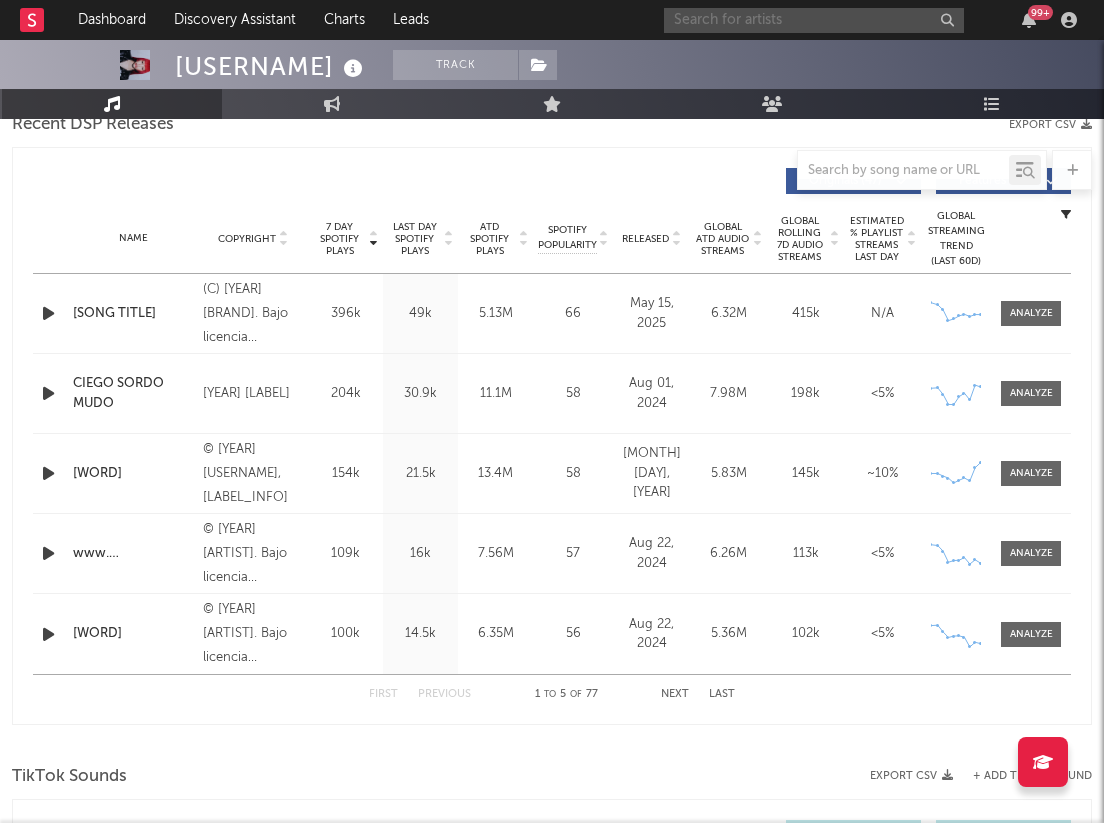 click at bounding box center (48, 313) 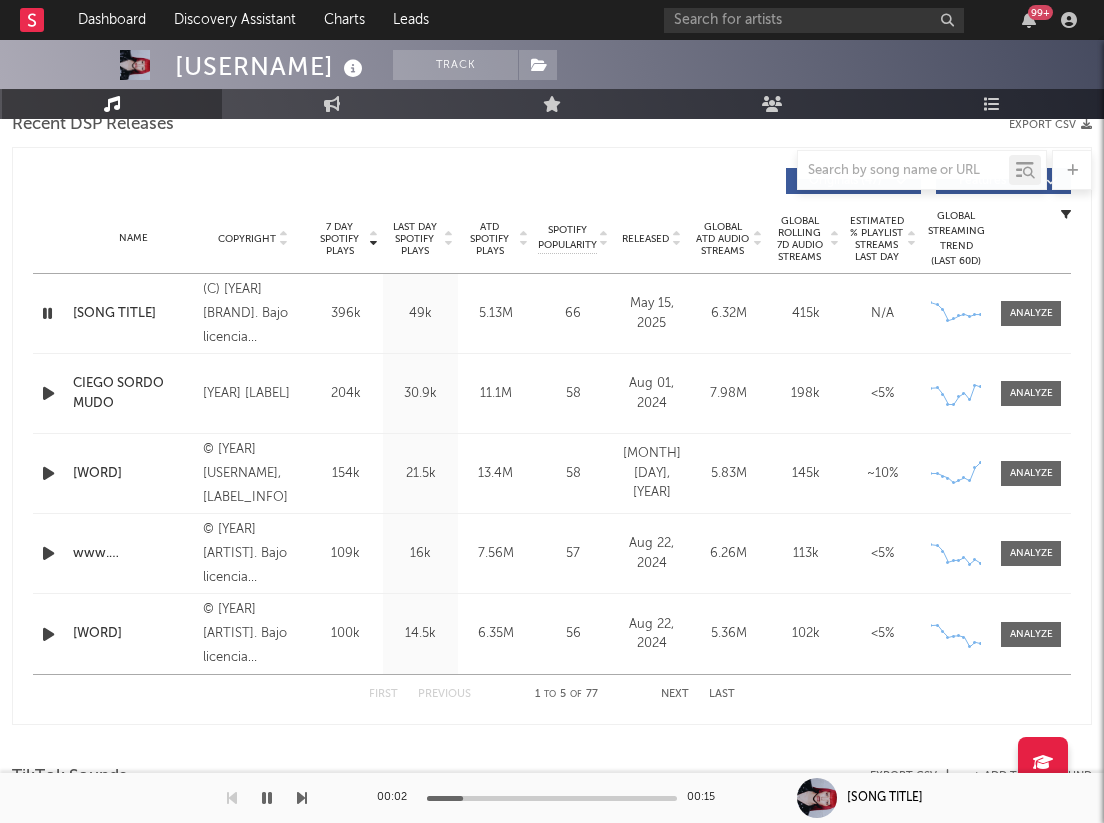 click at bounding box center [552, 798] 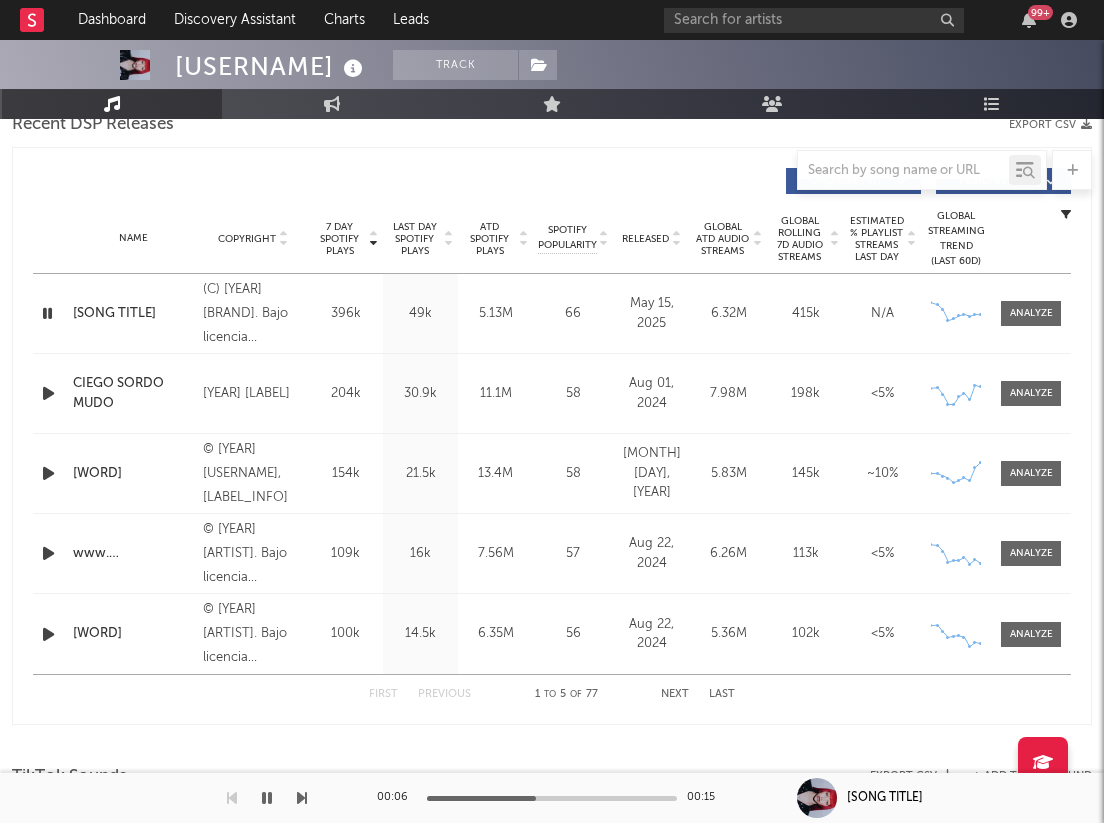 click on "00:06 00:15" at bounding box center [552, 798] 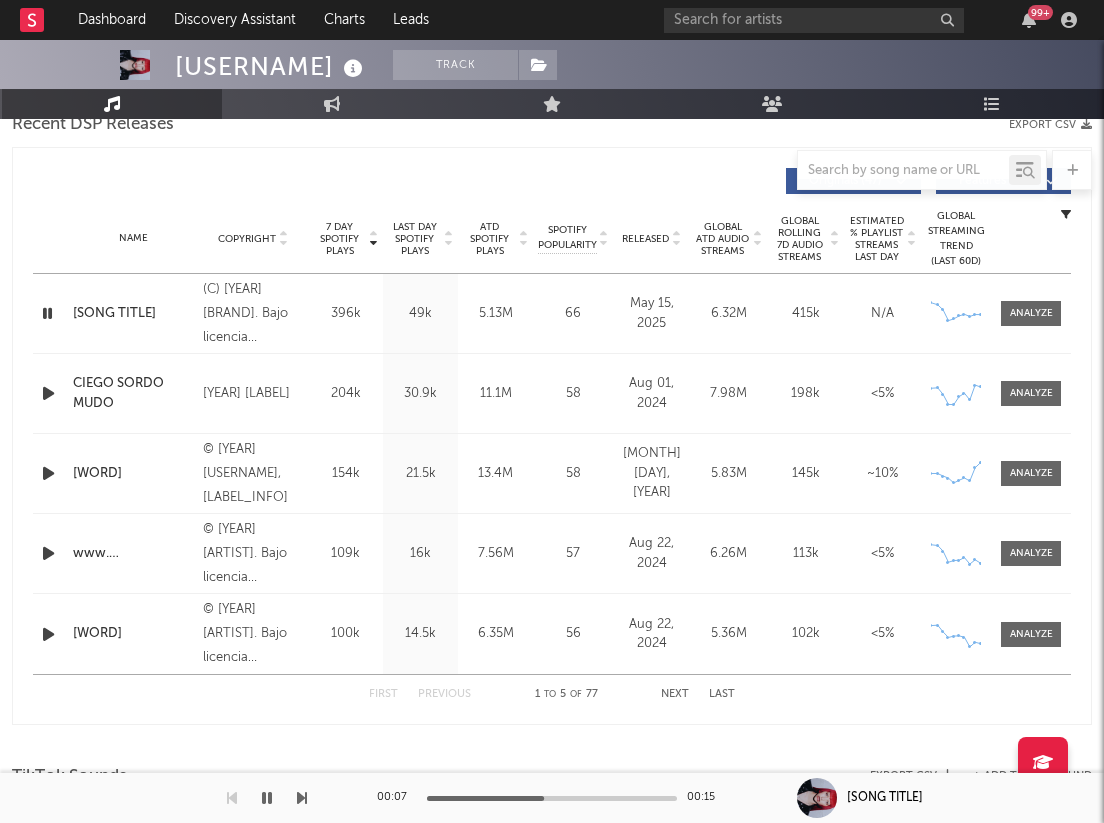 click at bounding box center [552, 798] 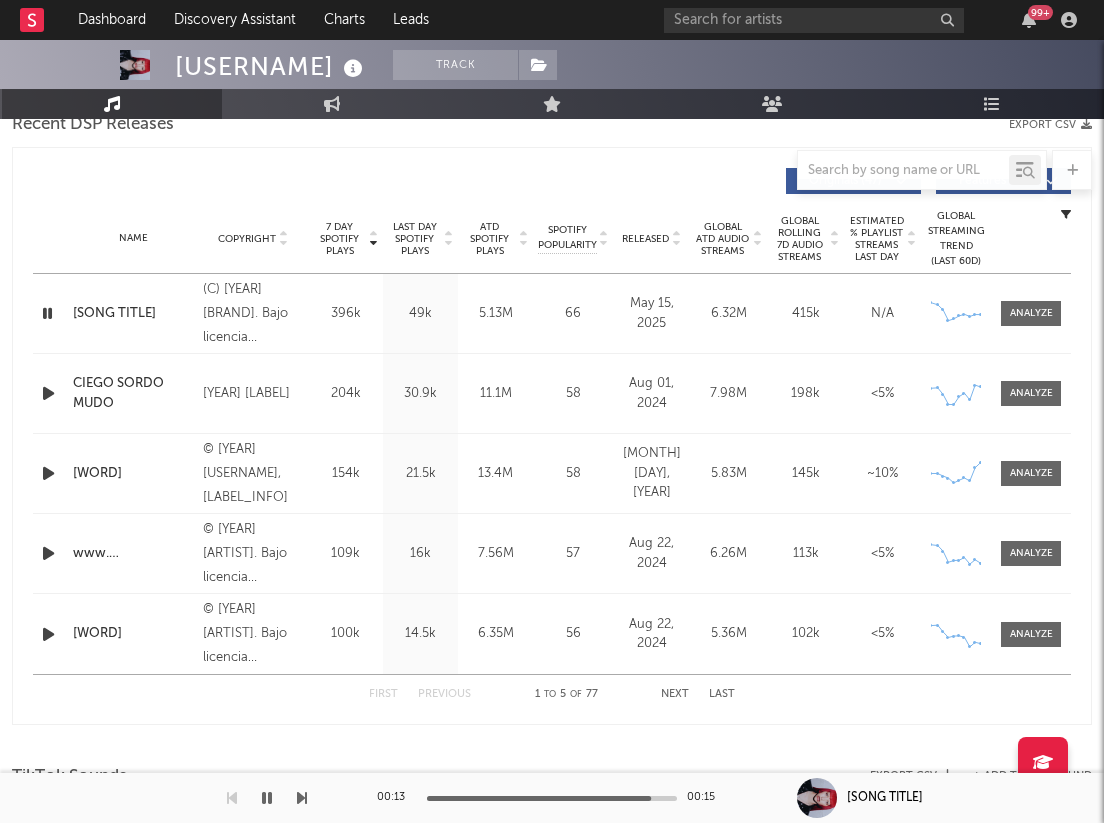 click on "Name [ARTIST] Copyright [YEAR] [LABEL] [ALBUM] Composer Names [ARTIST] & [ARTIST] [NUMBER]k Last Day Spotify Plays [NUMBER]k ATD Spotify Plays [NUMBER]M Spotify Popularity [NUMBER] Total US Streams [NUMBER]k Total US SES [NUMBER] Total UK Streams N/A Total UK Audio Streams N/A UK Weekly Streams N/A UK Weekly Audio Streams N/A Released [DATE] US ATD Audio Streams N/A US Rolling 7D Audio Streams N/A US Rolling WoW % Chg N/A Global ATD Audio Streams [NUMBER]M Global Rolling 7D Audio Streams [NUMBER]k Global Rolling WoW % Chg [PERCENT] Created with Highcharts 10.3.3 Ex-US Streaming Trend (Last 60D) Created with Highcharts 10.3.3 US Streaming Trend (Last 60D) Global Latest Day Audio Streams [NUMBER] US Latest Day Audio Streams N/A" at bounding box center (552, 393) 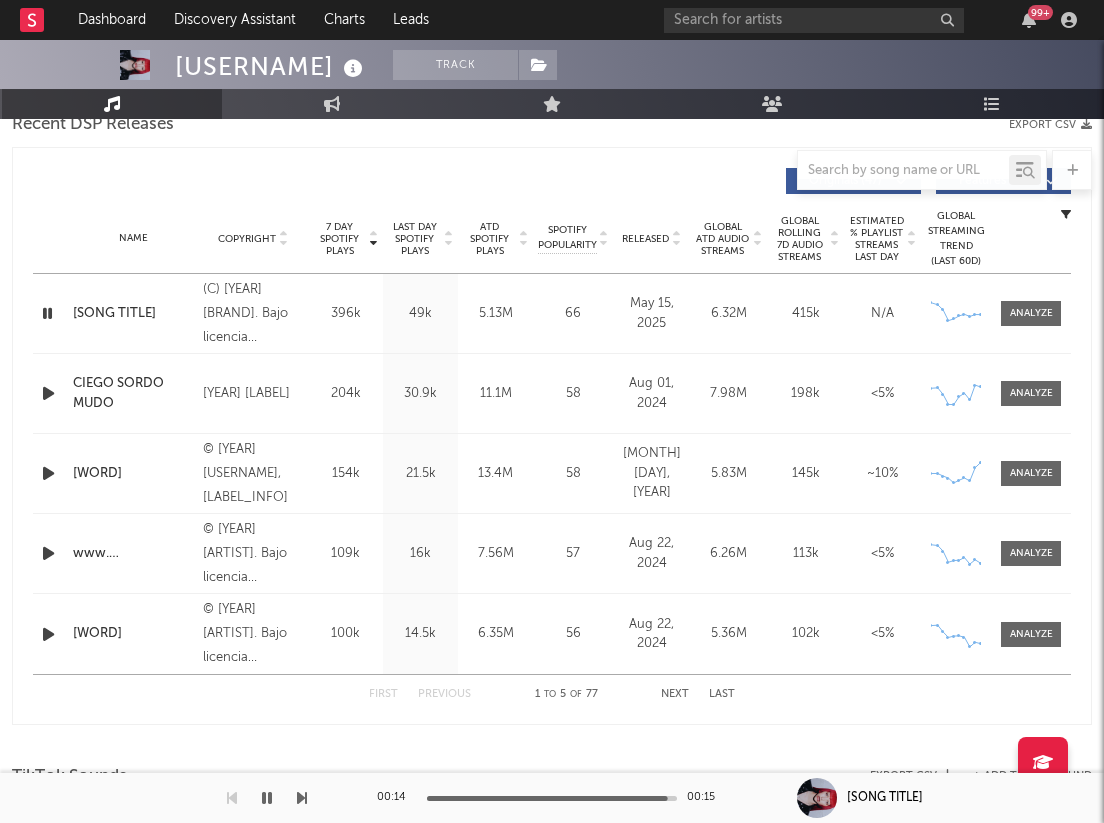 click at bounding box center (48, 393) 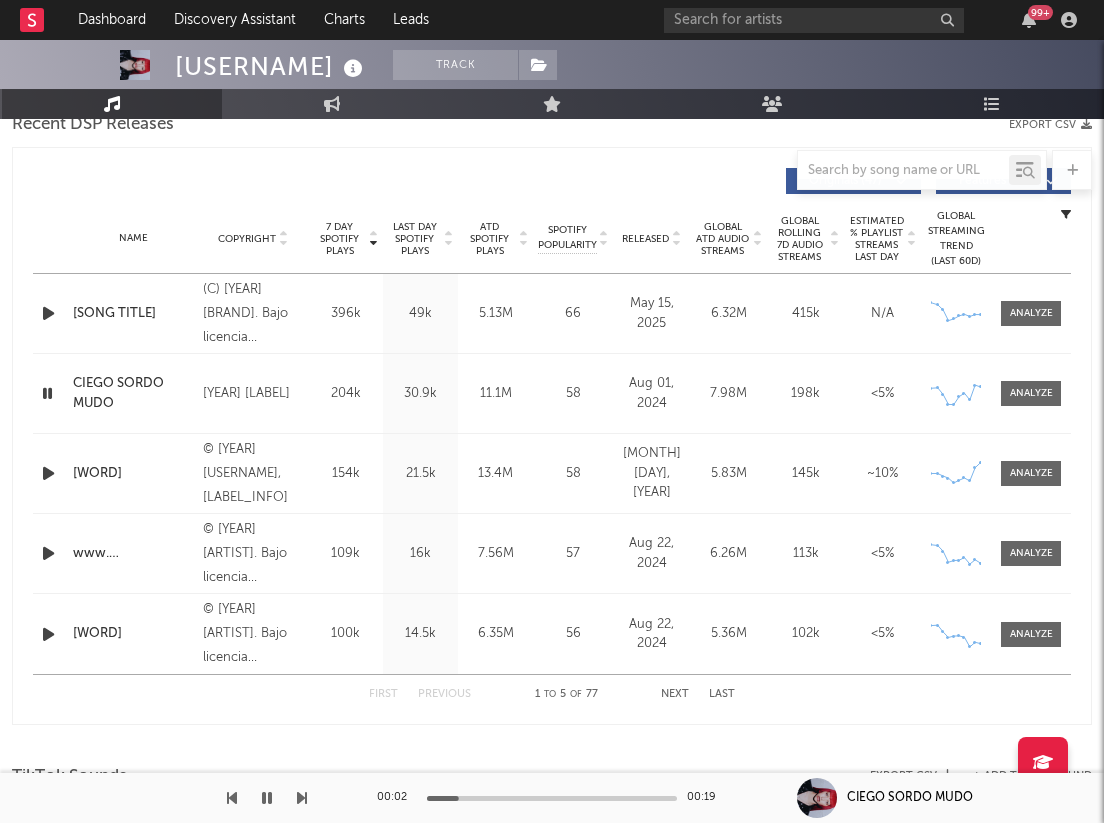 click at bounding box center (50, 473) 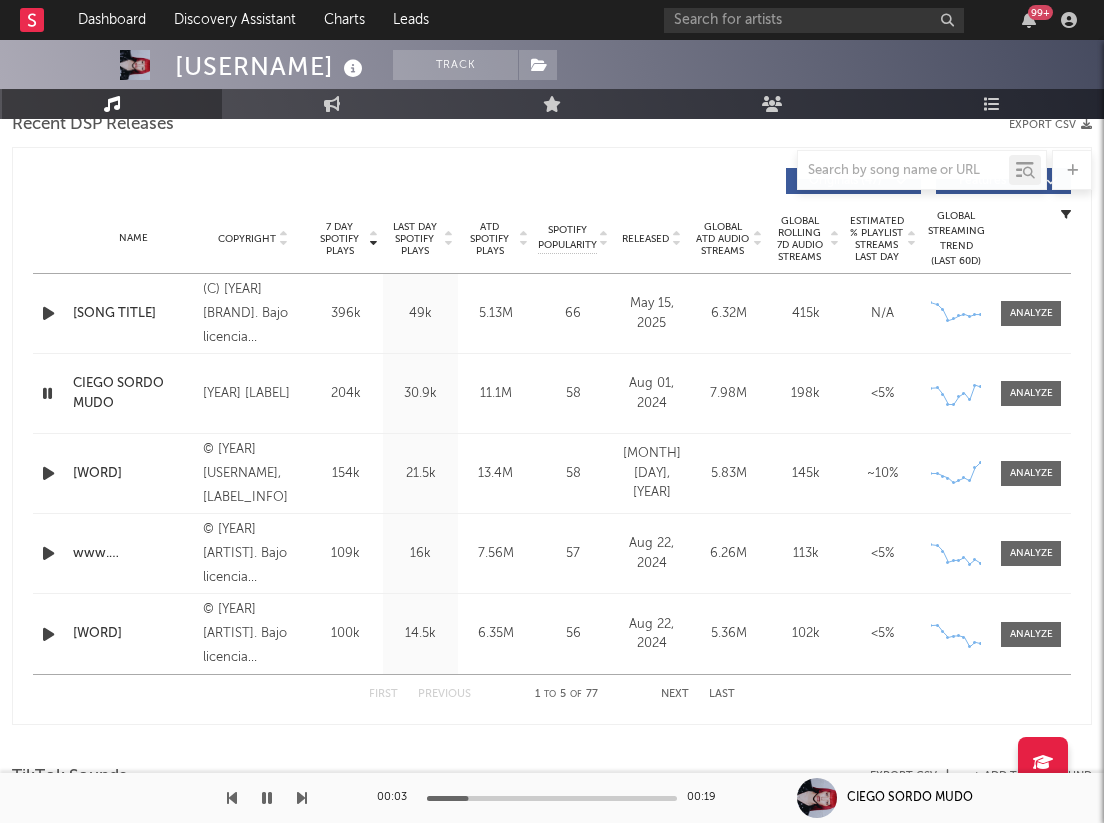 click at bounding box center (48, 553) 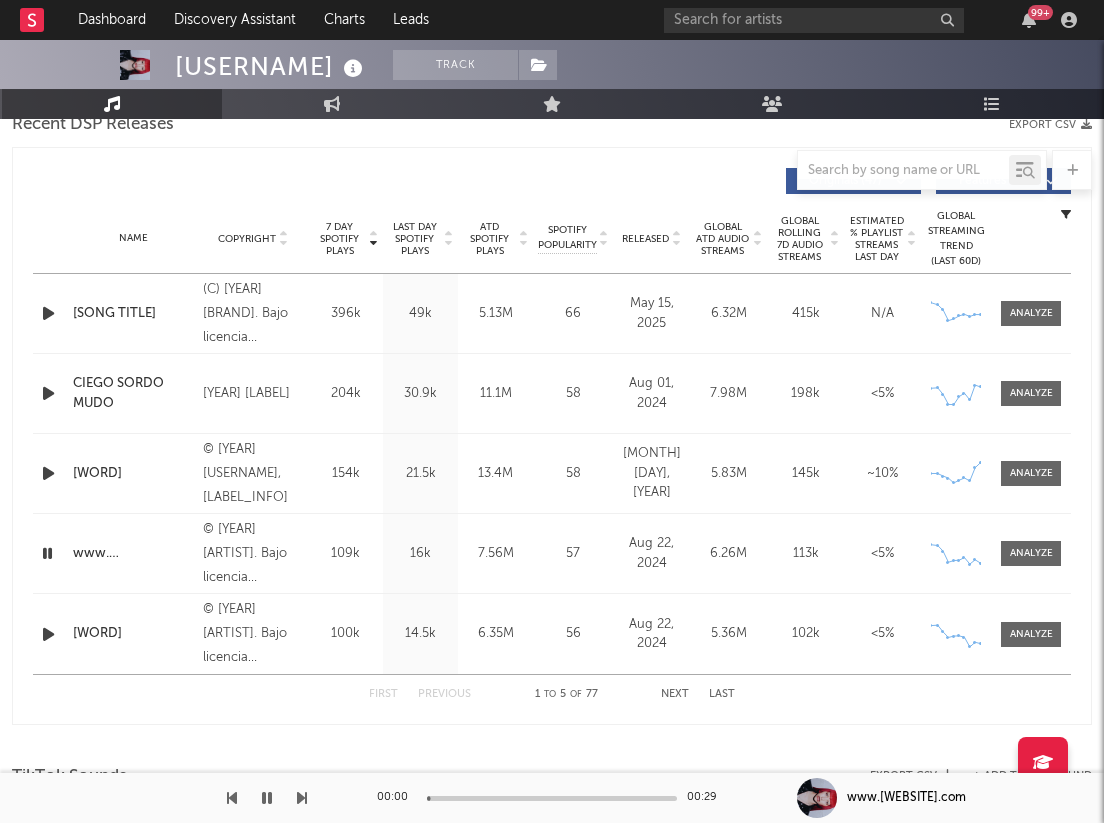 click at bounding box center (48, 634) 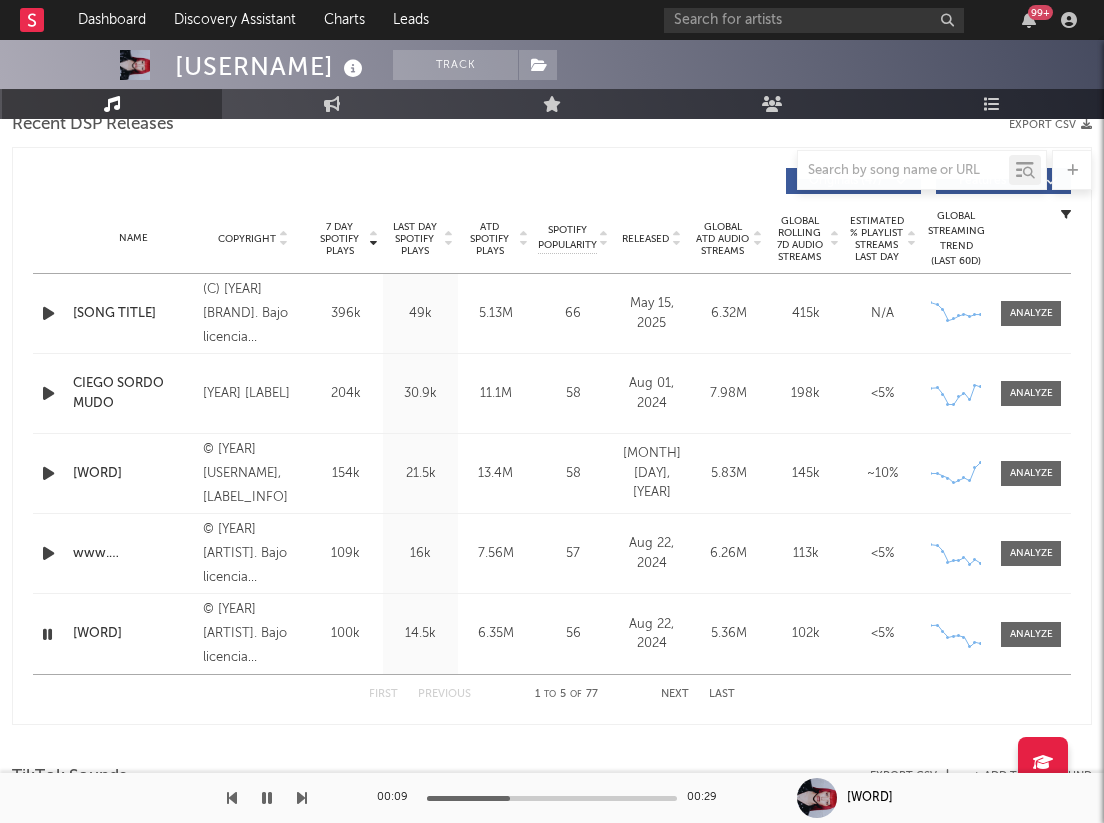 click at bounding box center (552, 798) 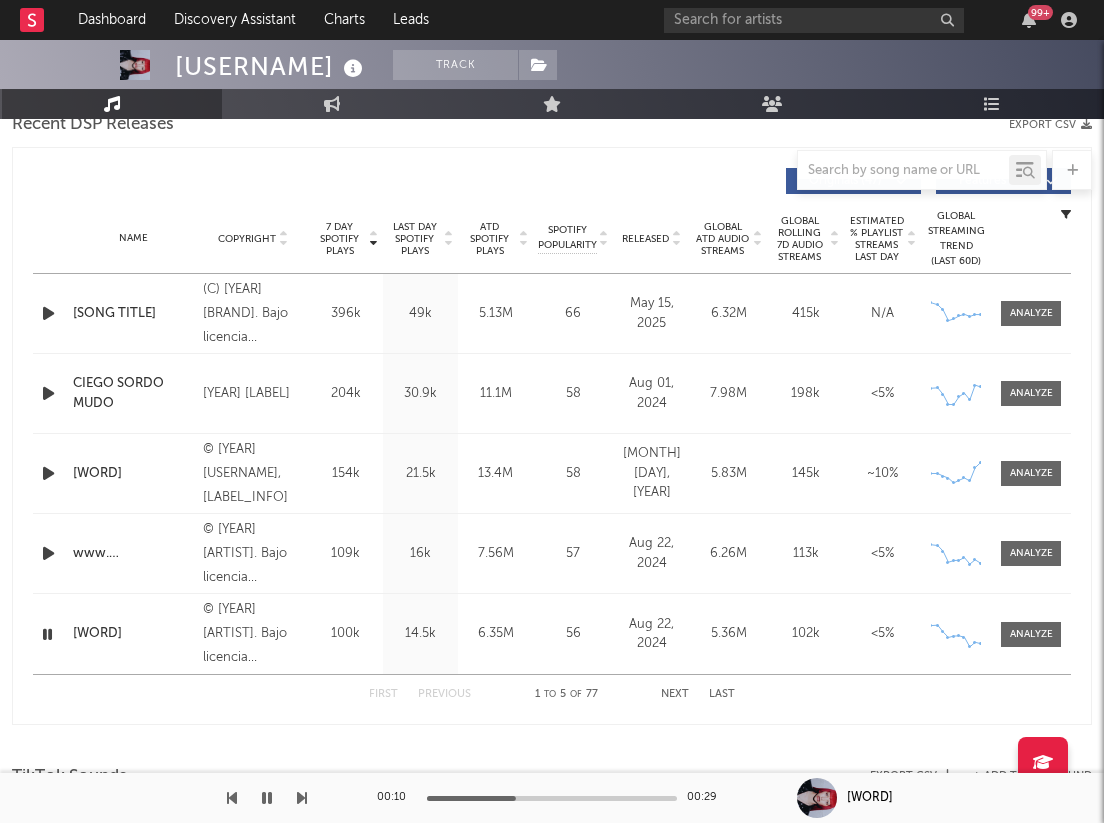 click on "Next" at bounding box center (675, 694) 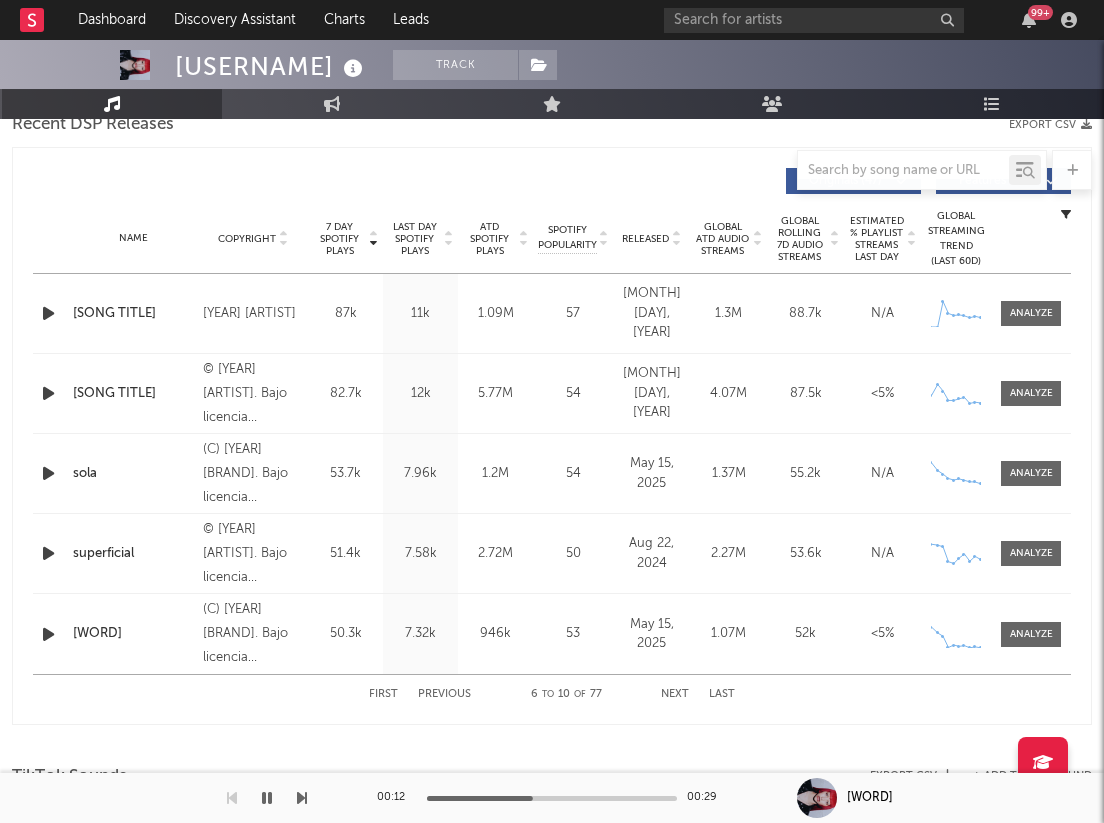 click at bounding box center (48, 313) 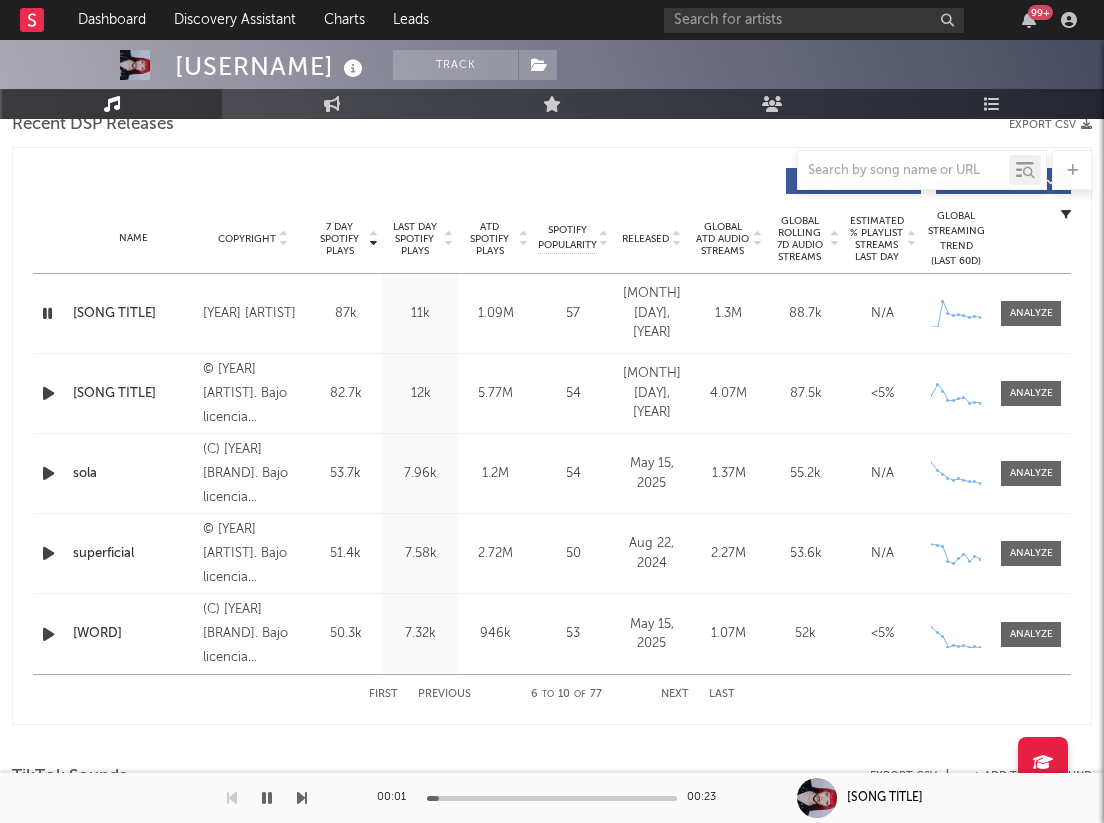click at bounding box center [48, 393] 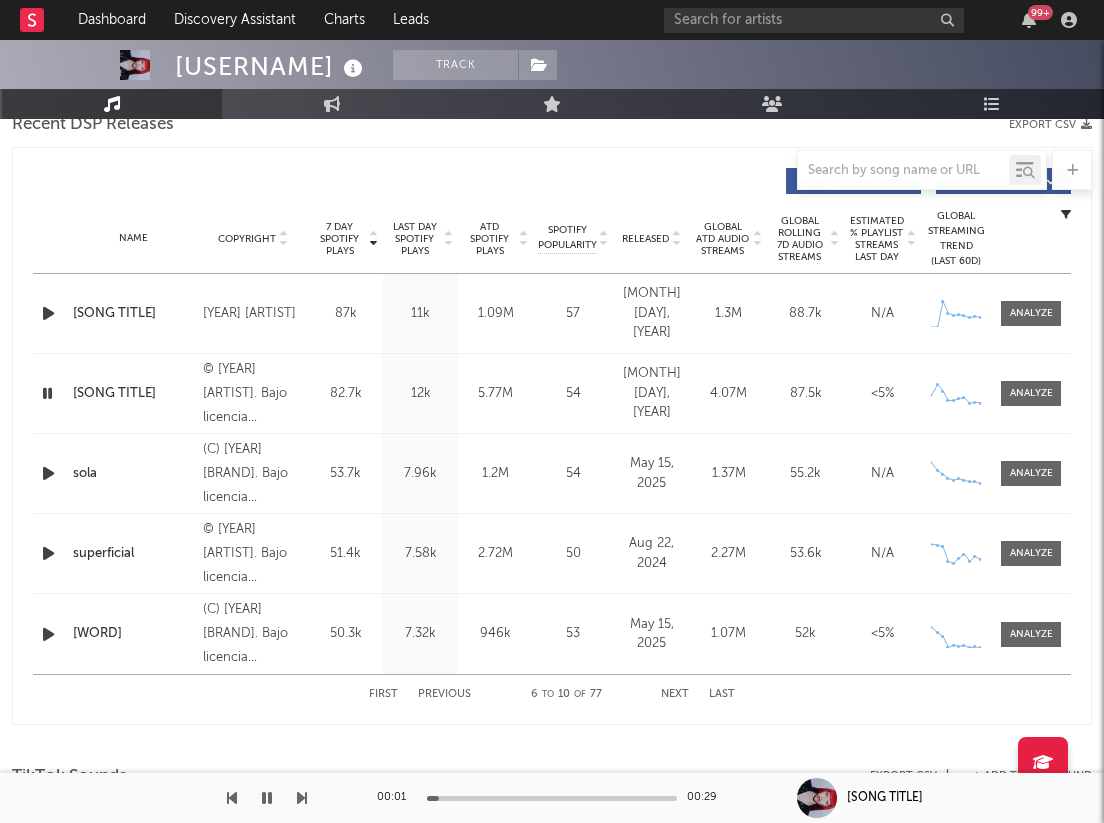 click at bounding box center (48, 313) 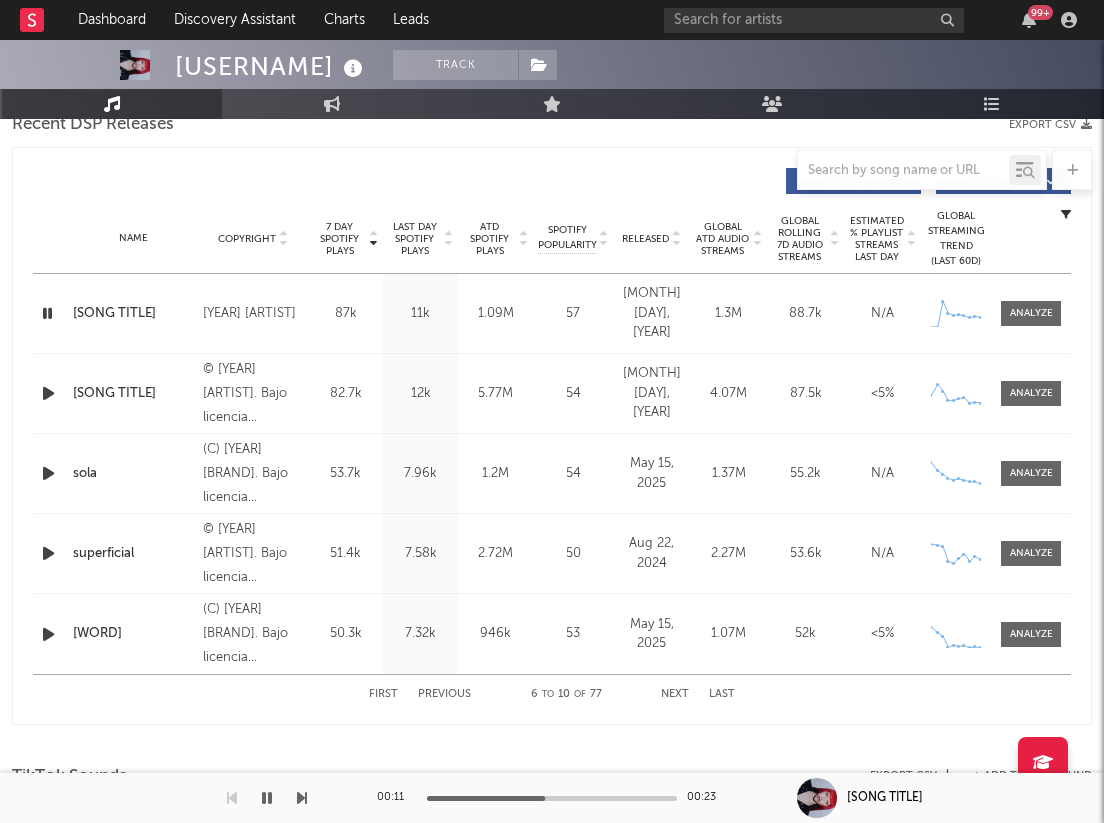 click at bounding box center [552, 798] 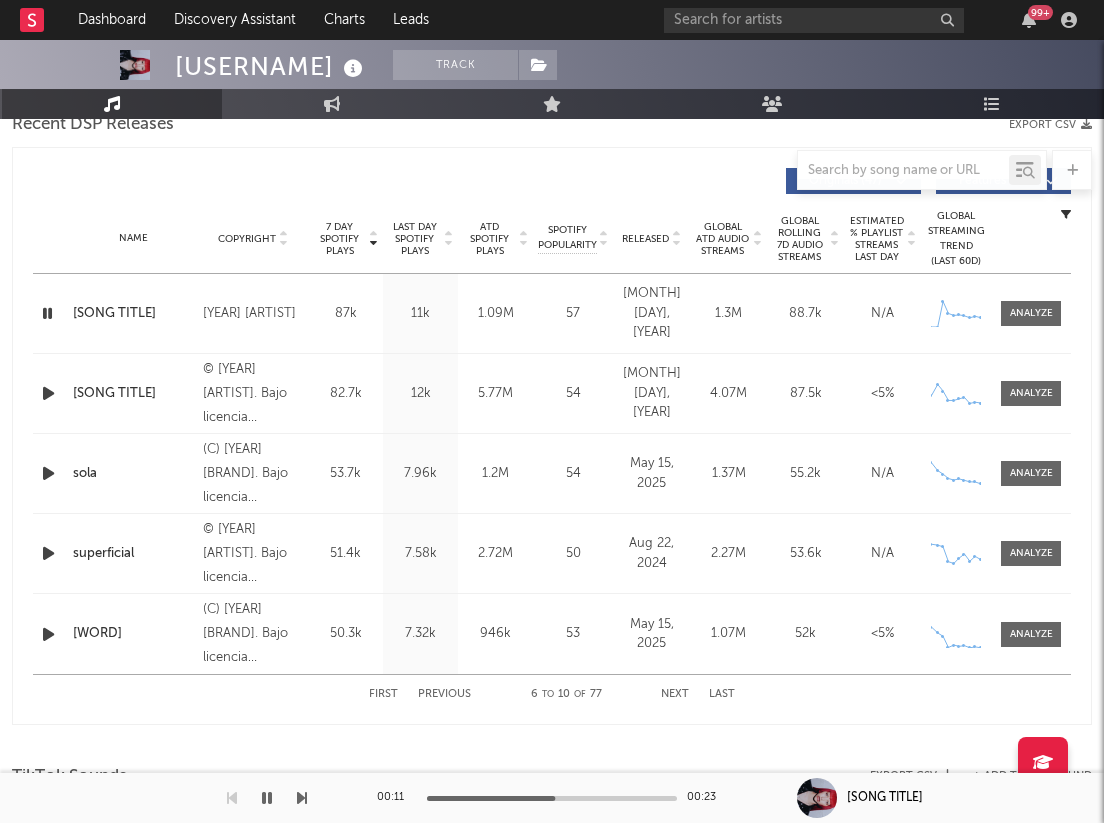 click on "Name paranormal Copyright © [YEAR] [BRAND]. Bajo licencia exclusiva a [BRAND] y distribuido en forma exclusiva por [BRAND] S.A. Label [BRAND] Album Names [SONG TITLE]+ Composer Names [FIRST] [LAST] 7 Day Spotify Plays [NUMBER]k Last Day Spotify Plays [NUMBER]k ATD Spotify Plays [NUMBER]k Spotify Popularity [NUMBER] Total US Streams N/A Total US SES N/A Total UK Streams N/A Total UK Audio Streams N/A UK Weekly Streams N/A UK Weekly Audio Streams N/A Released [MONTH] [DAY], [YEAR] US ATD Audio Streams [NUMBER]k US Rolling 7D Audio Streams N/A US Rolling WoW % Chg N/A Global ATD Audio Streams [NUMBER]M Global Rolling 7D Audio Streams [NUMBER]k Global Rolling WoW % Chg -13.6 Estimated % Playlist Streams Last Day <5% Global Streaming Trend (Last 60D) Created with Highcharts 10.3.3 Ex-US Streaming Trend (Last 60D) Created with Highcharts 10.3.3 US Streaming Trend (Last 60D) Created with Highcharts 10.3.3 Global Latest Day Audio Streams [NUMBER] US Latest Day Audio Streams N/A" at bounding box center [552, 634] 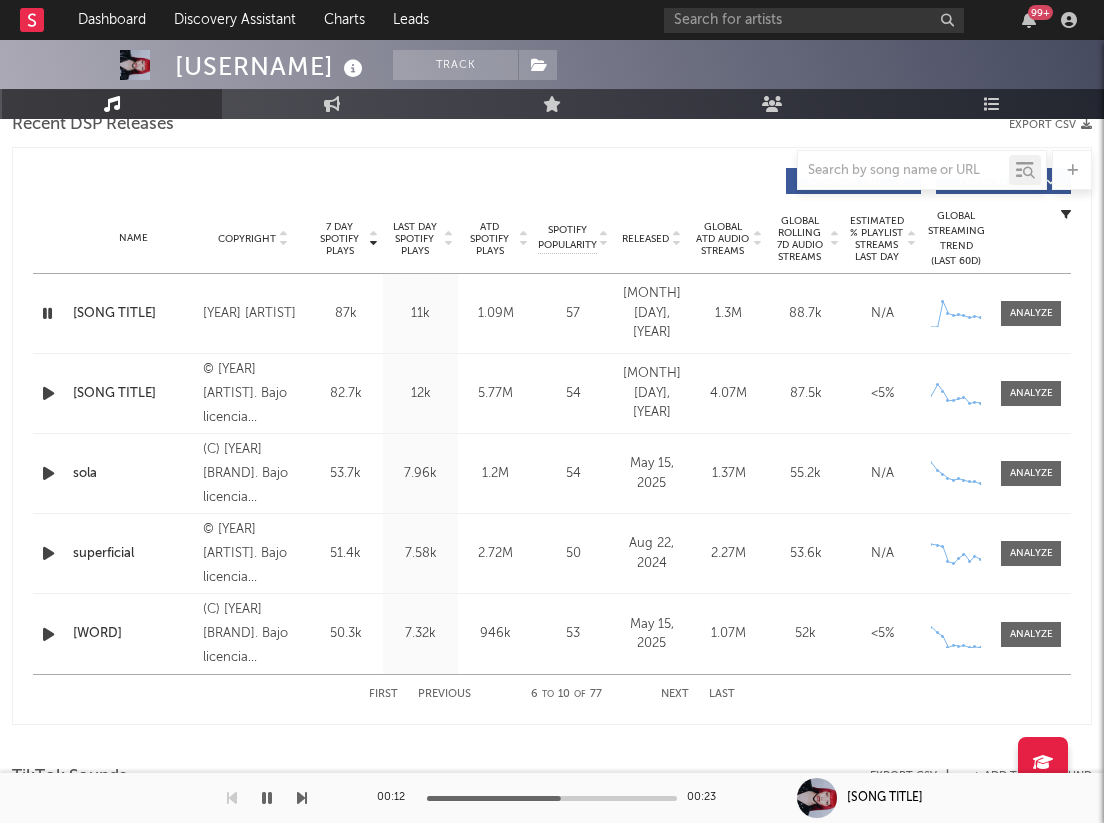 click at bounding box center [48, 634] 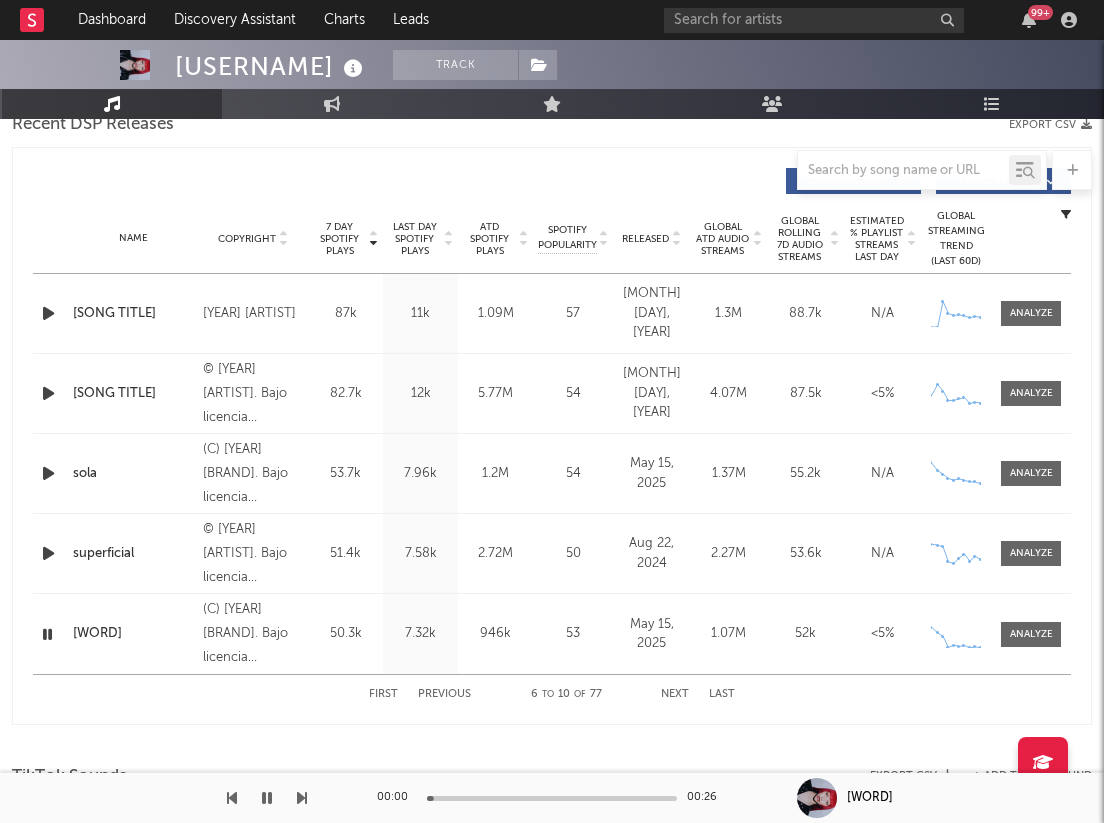 click on "Next" at bounding box center (675, 694) 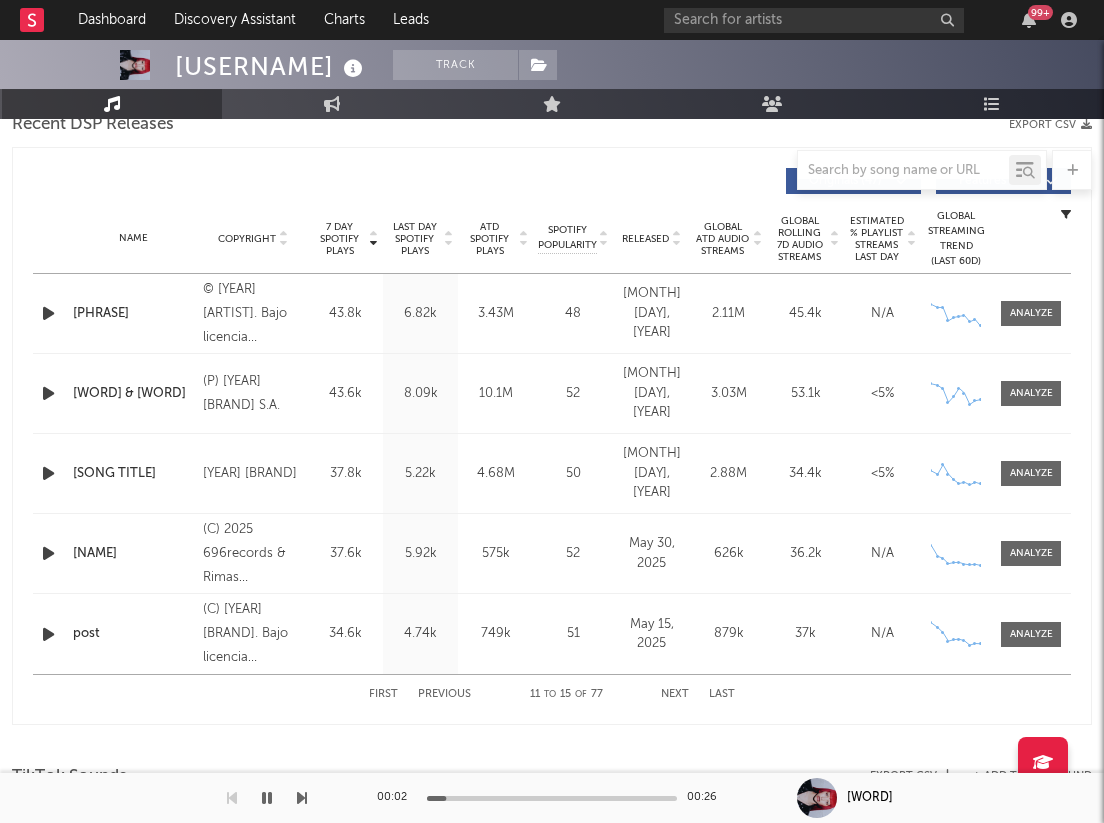 click at bounding box center [48, 634] 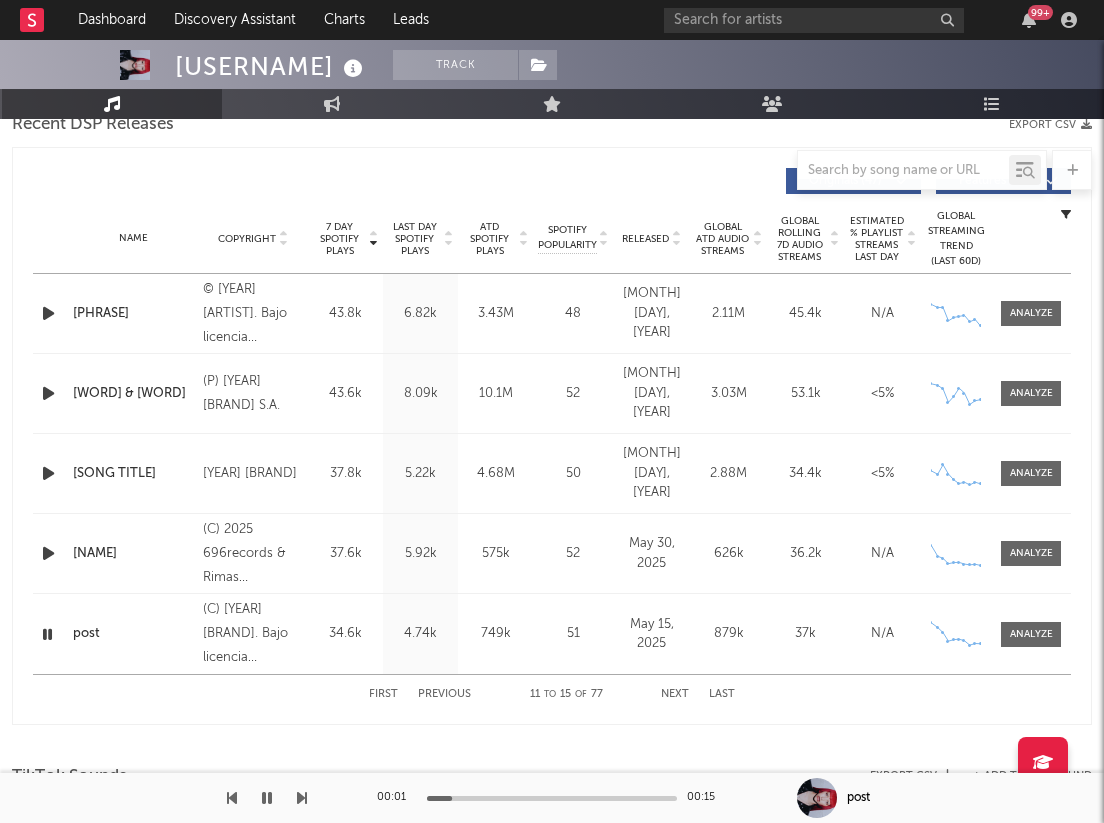 click at bounding box center (552, 798) 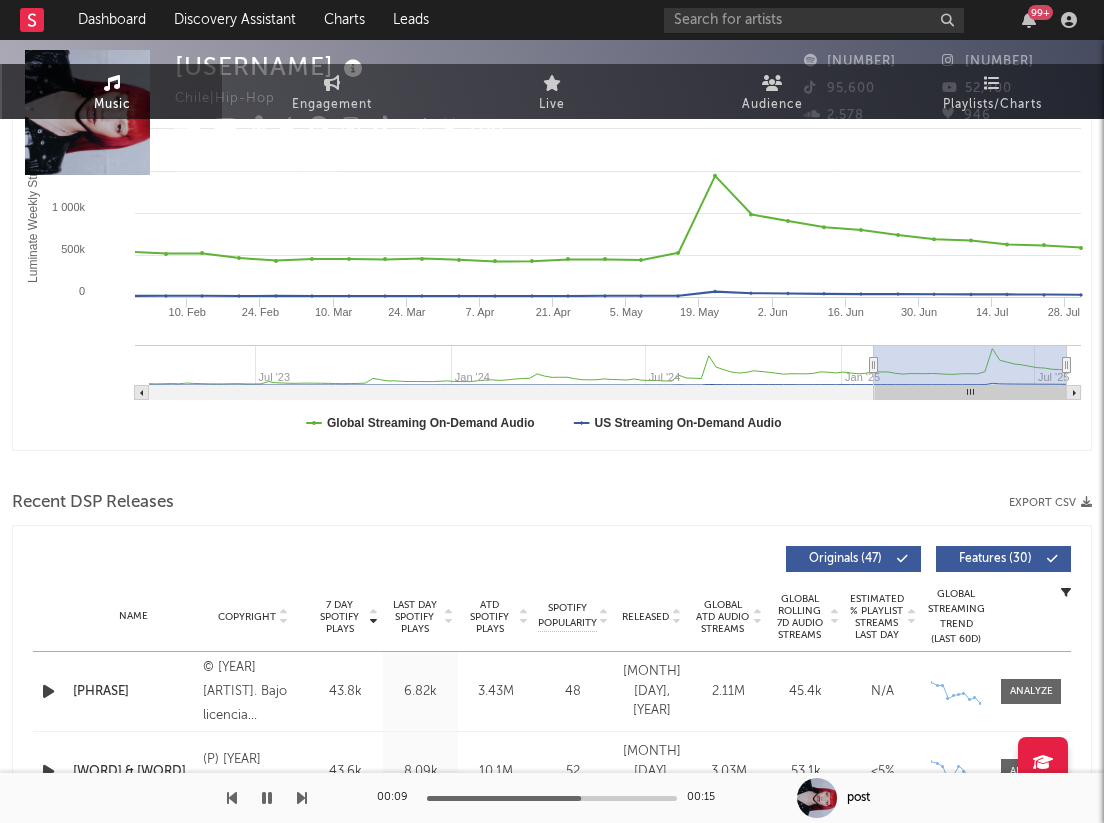 scroll, scrollTop: 0, scrollLeft: 0, axis: both 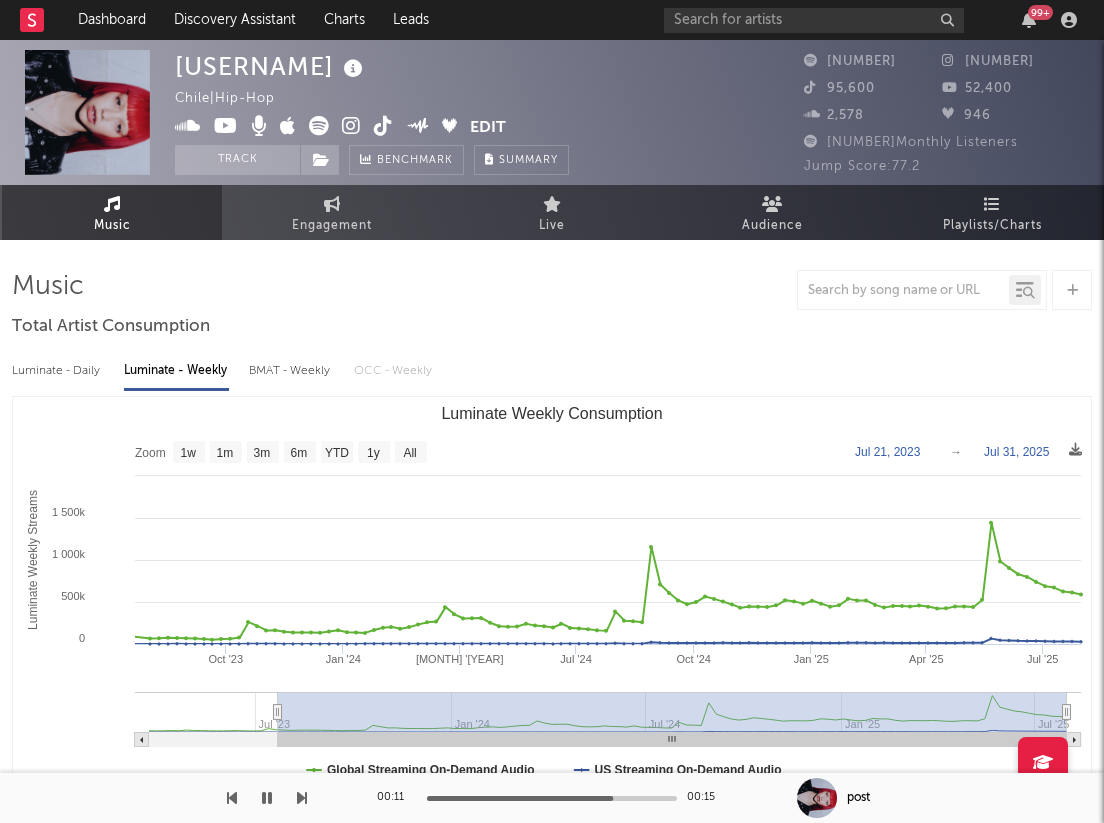 type on "[YEAR]-[MONTH]-[DAY]" 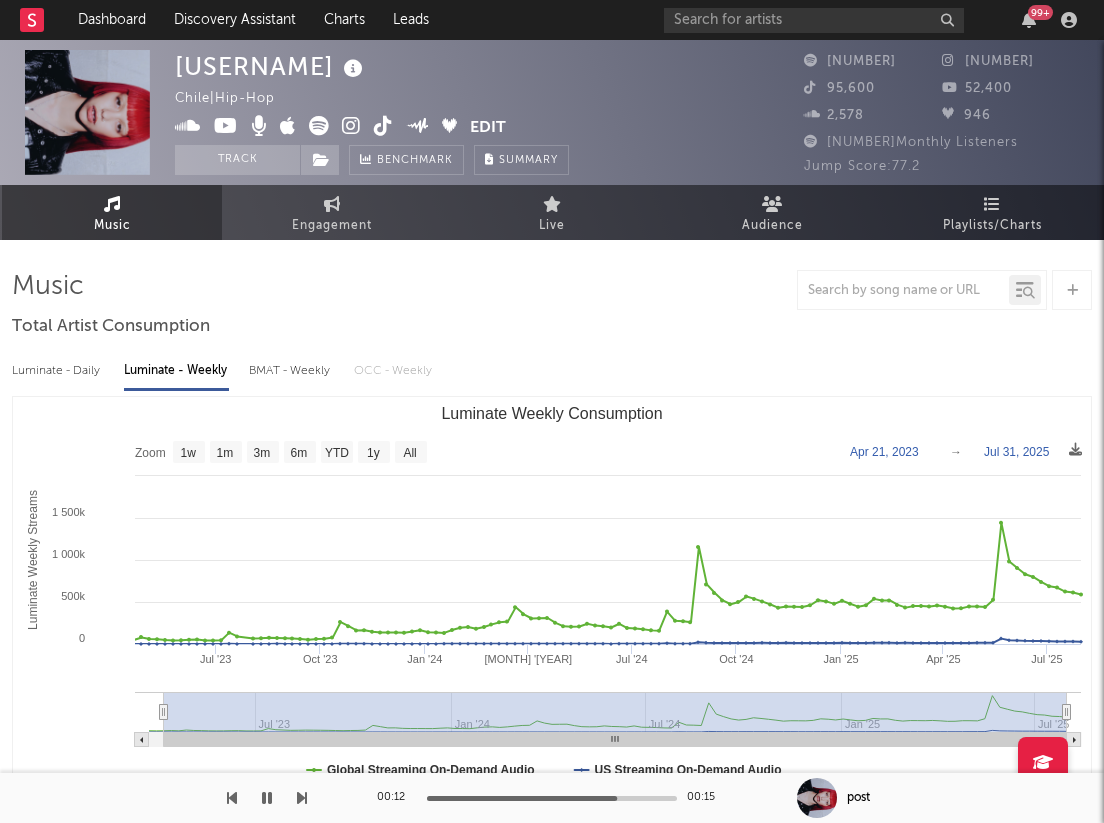 select on "All" 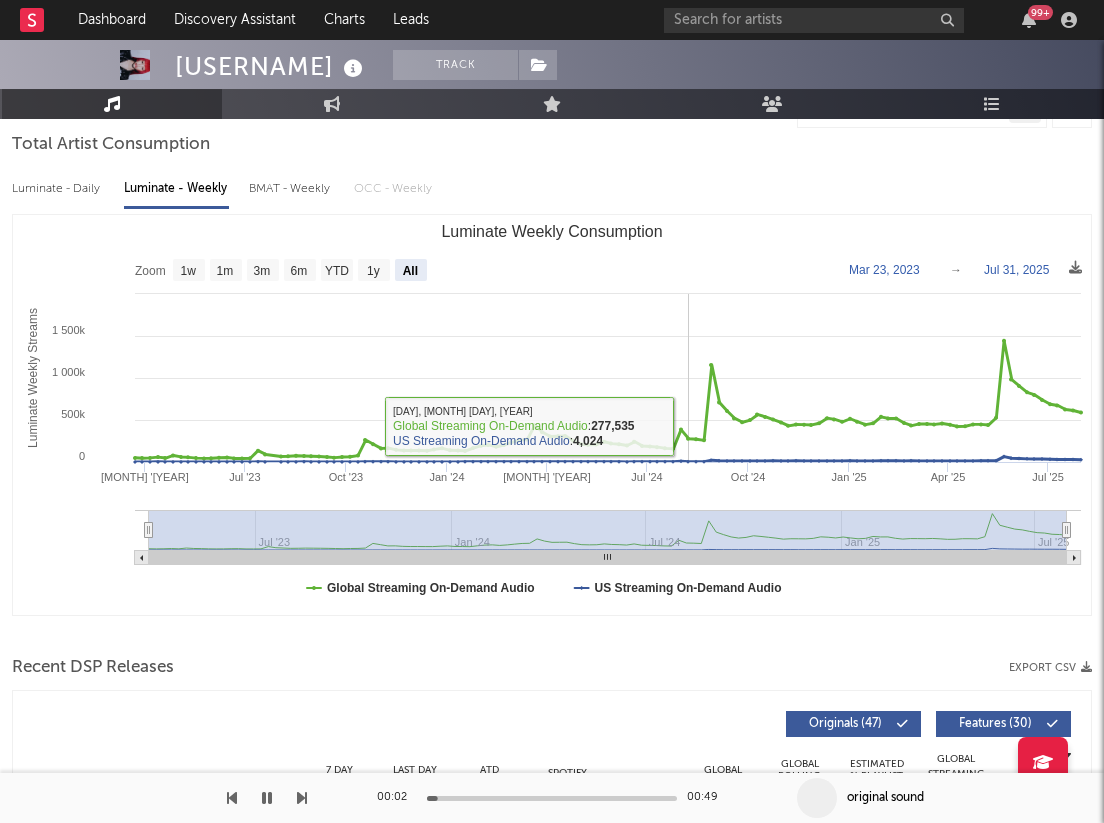 scroll, scrollTop: 297, scrollLeft: 0, axis: vertical 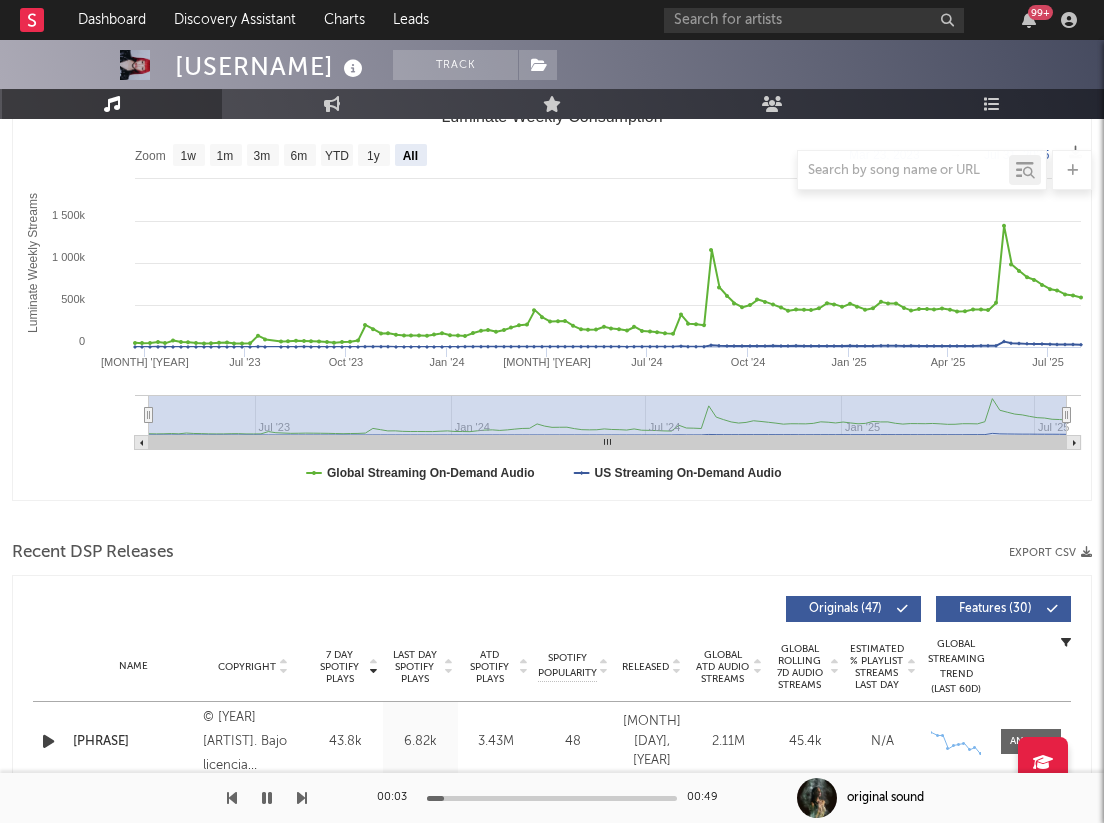 click at bounding box center (267, 798) 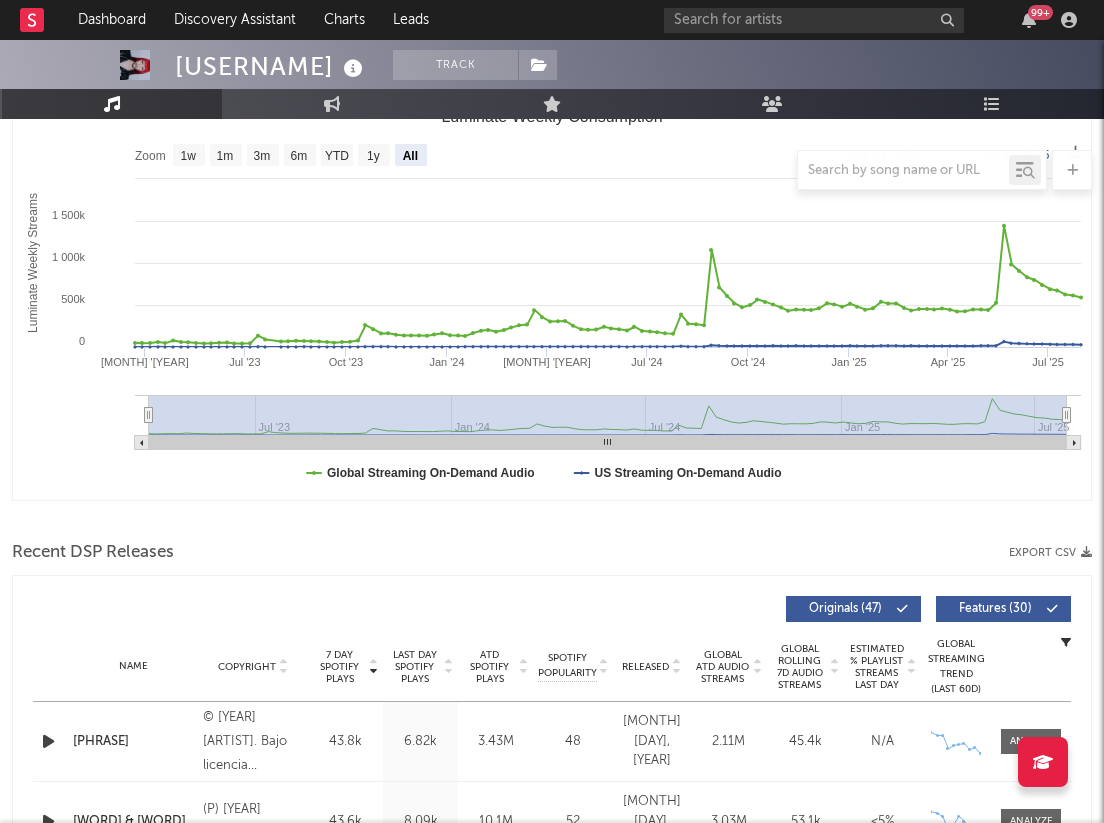 scroll, scrollTop: 0, scrollLeft: 0, axis: both 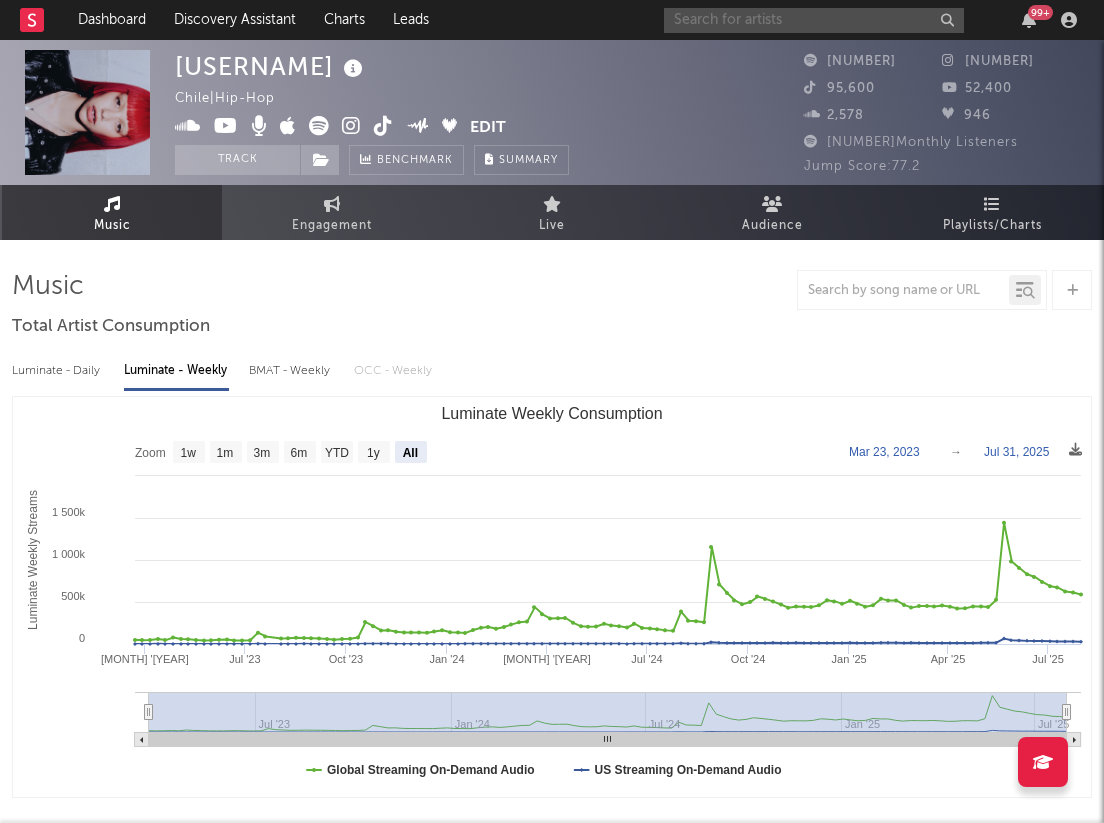 click at bounding box center (814, 20) 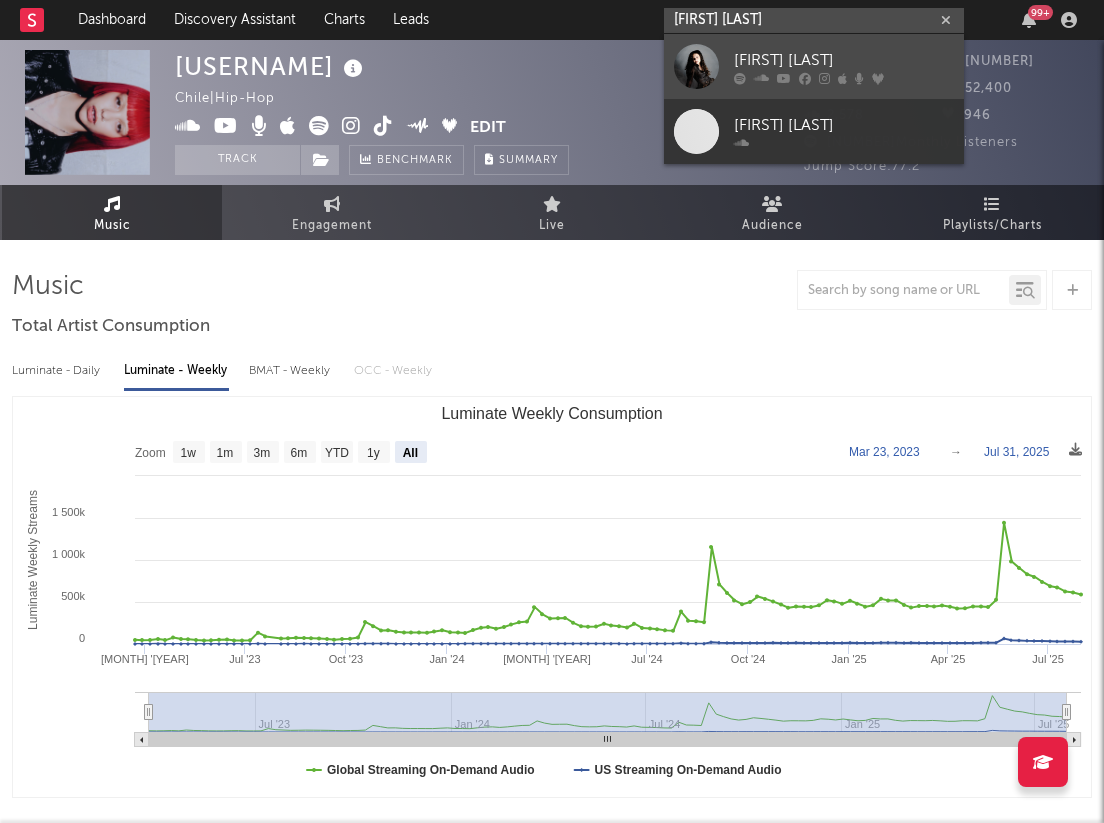 type on "[FIRST] [LAST]" 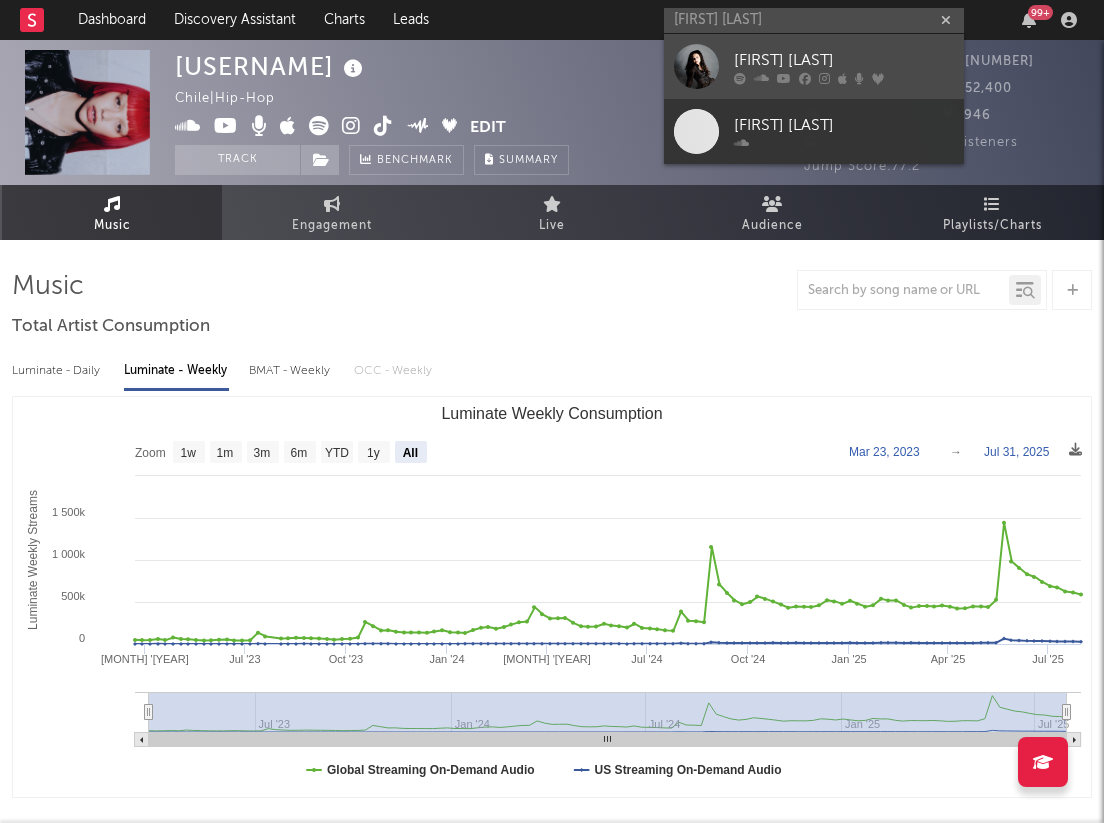 click on "[FIRST] [LAST]" at bounding box center (844, 60) 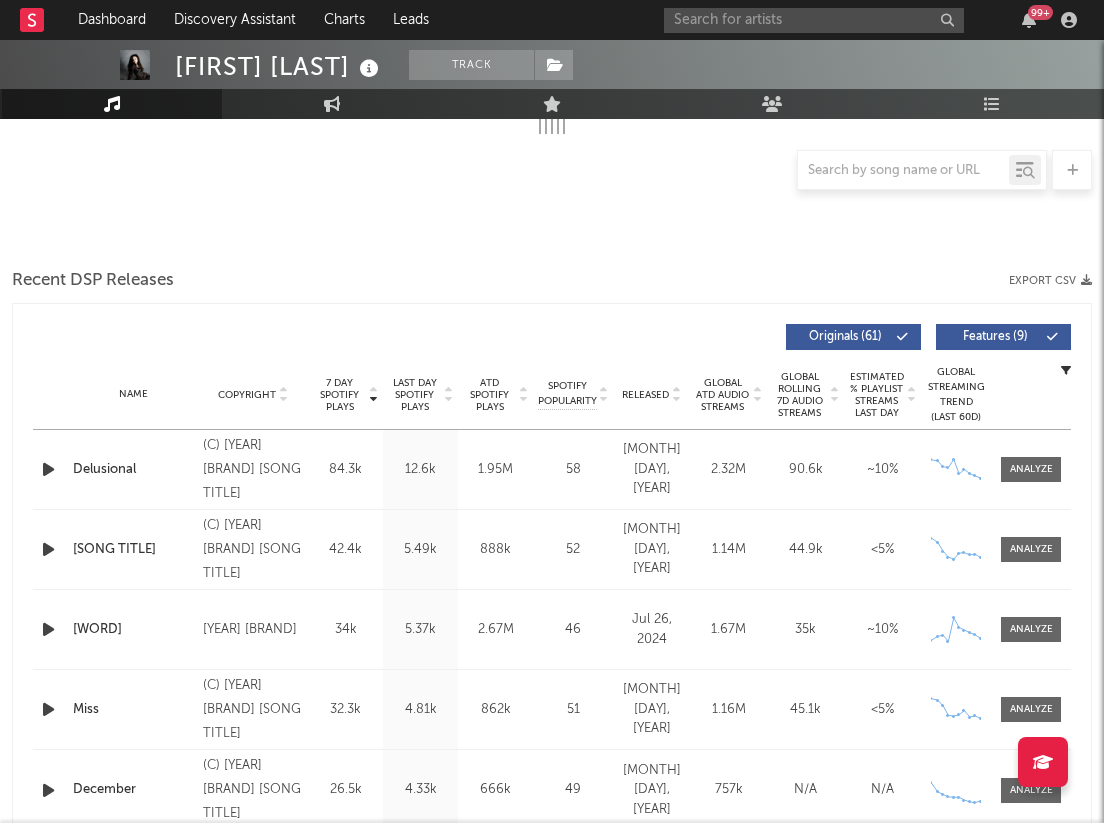 select on "6m" 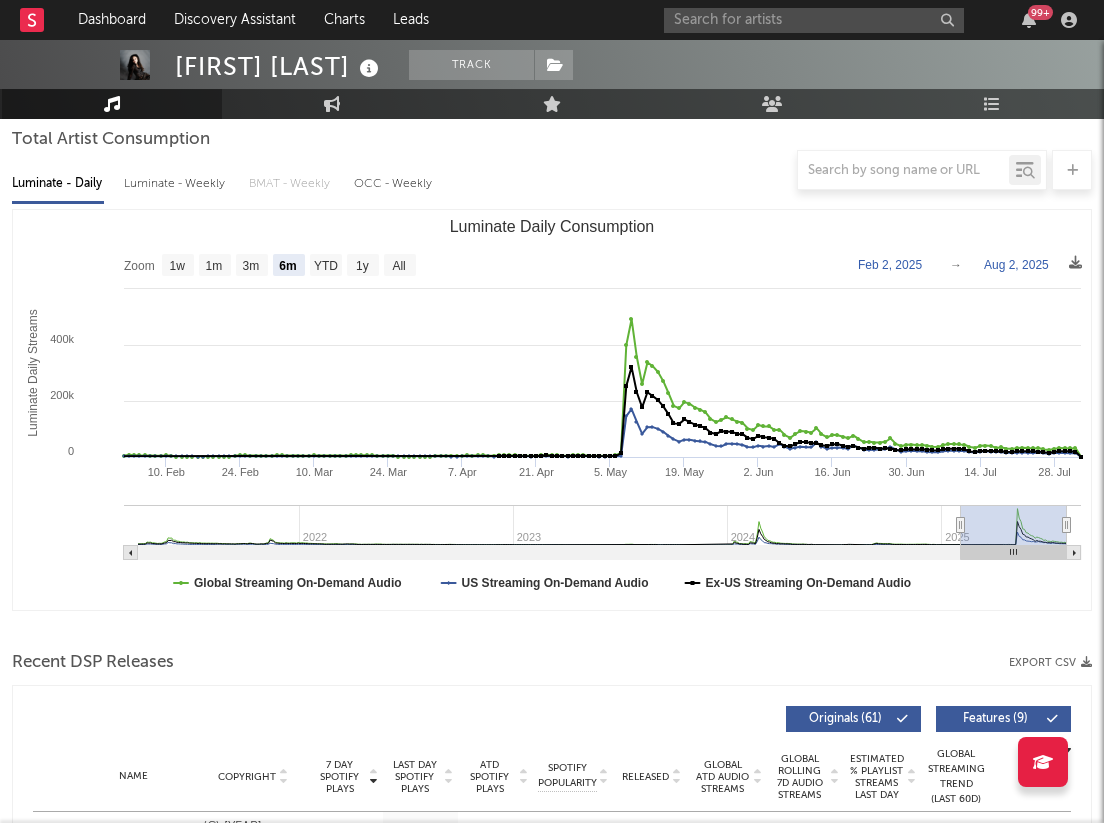 scroll, scrollTop: 158, scrollLeft: 0, axis: vertical 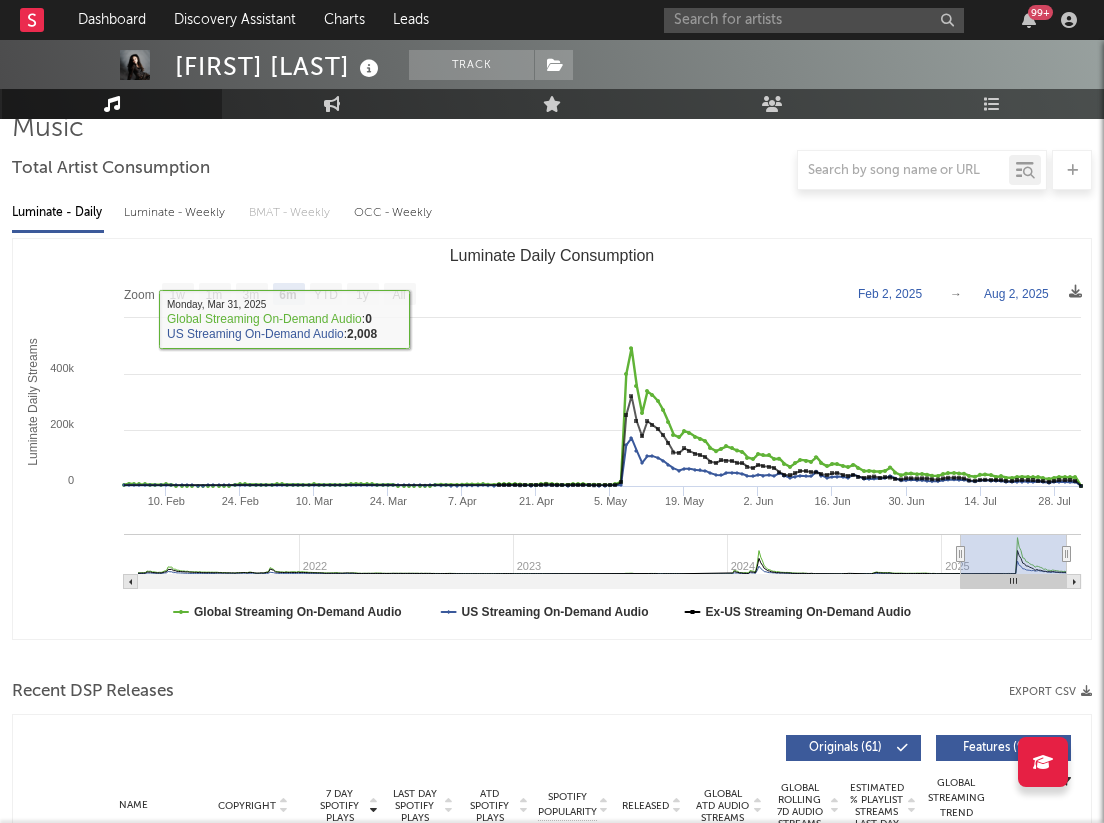 click on "Luminate - Weekly" at bounding box center (176, 213) 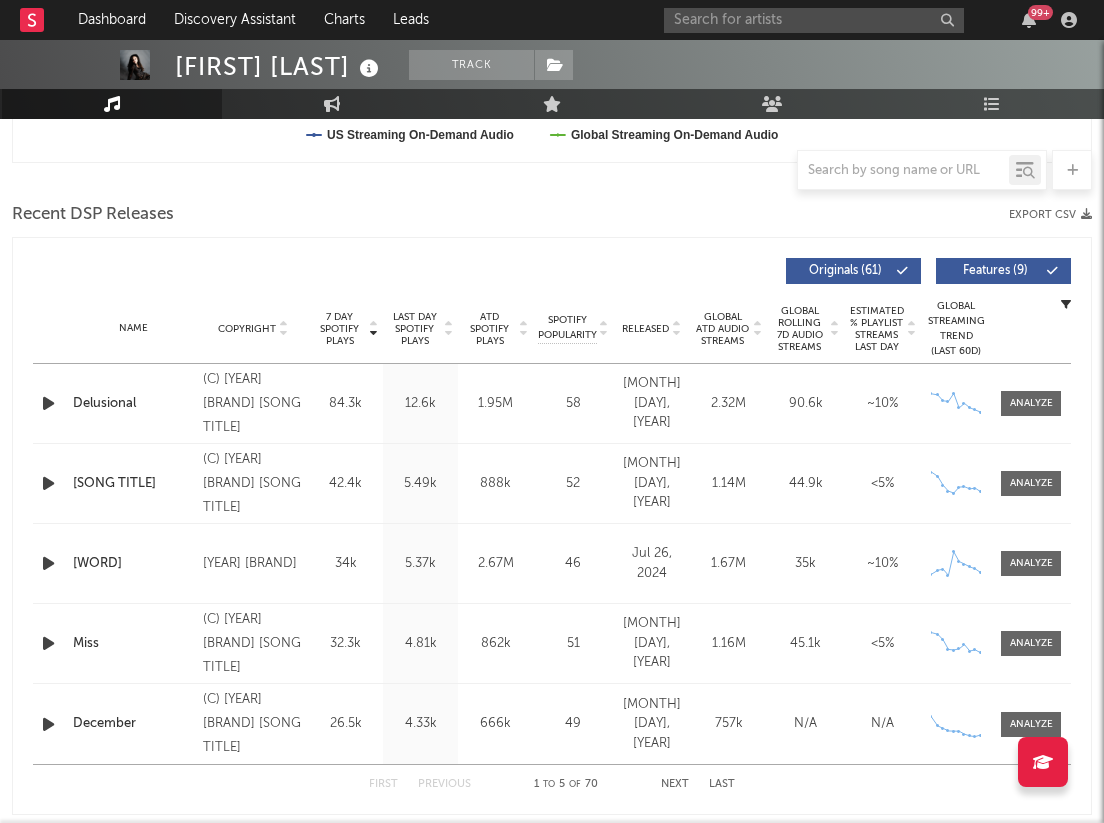 scroll, scrollTop: 639, scrollLeft: 0, axis: vertical 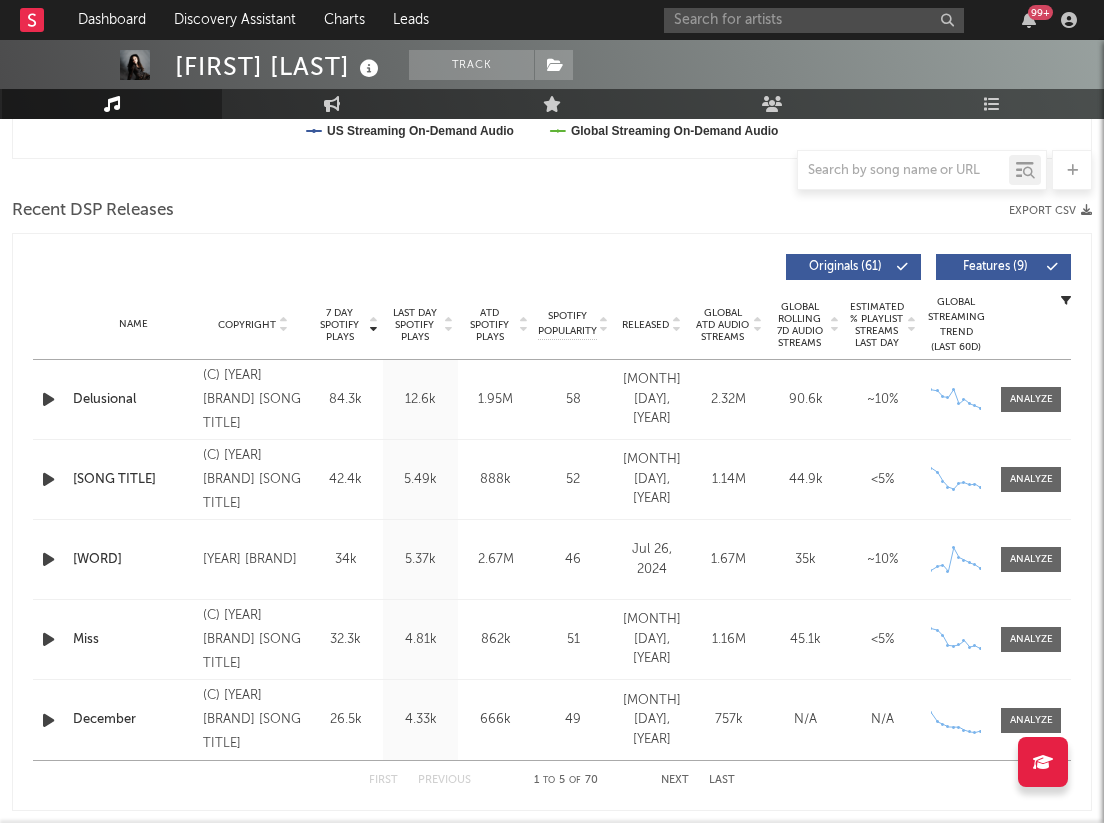click at bounding box center (48, 399) 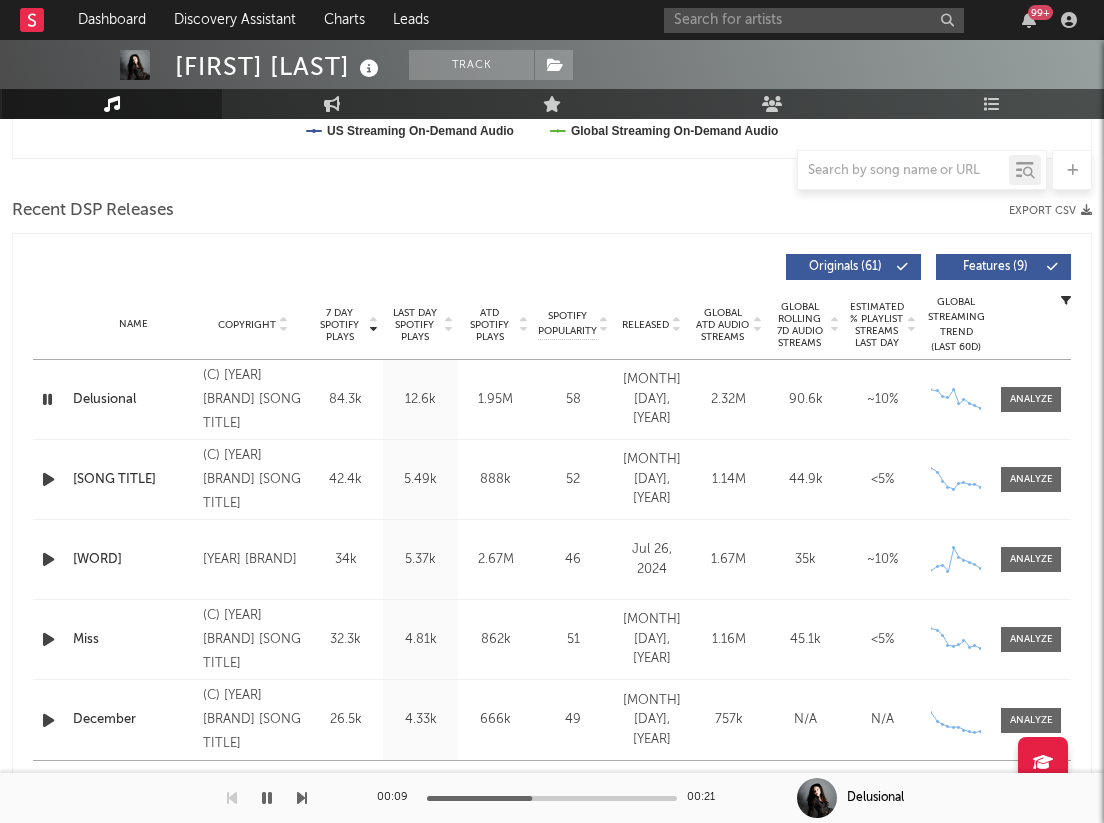 click at bounding box center [267, 798] 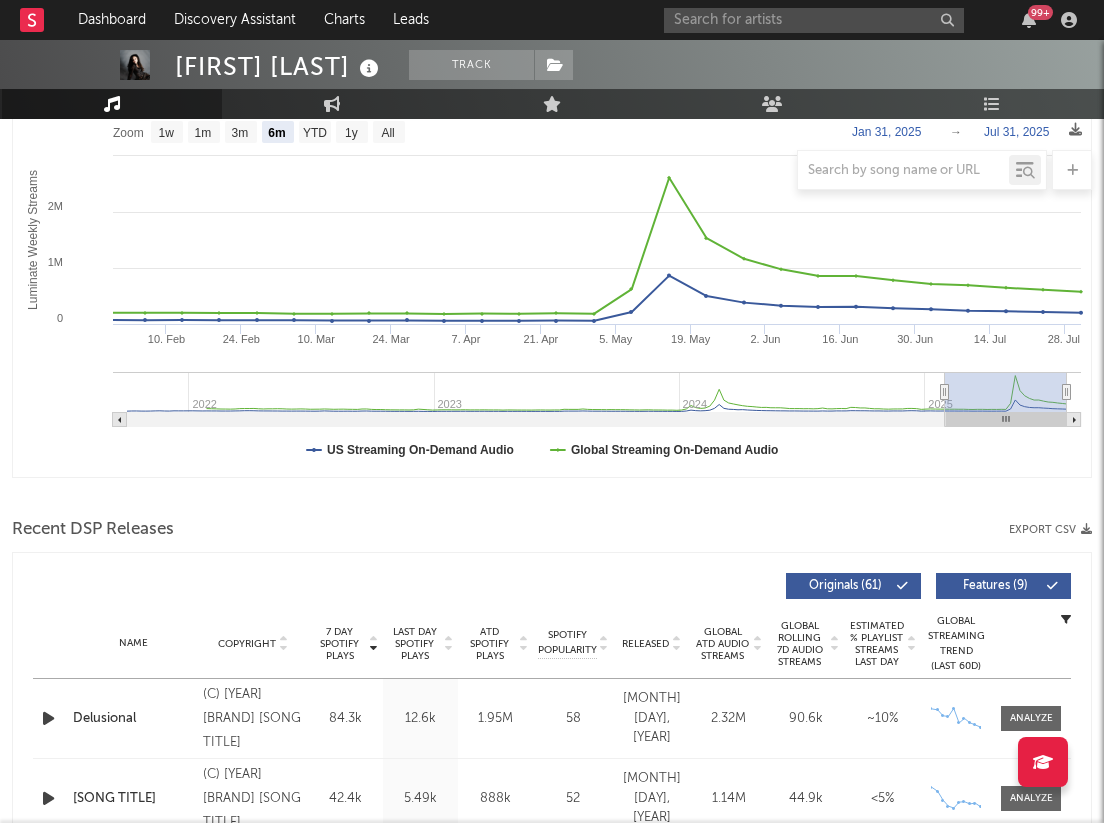 scroll, scrollTop: 0, scrollLeft: 0, axis: both 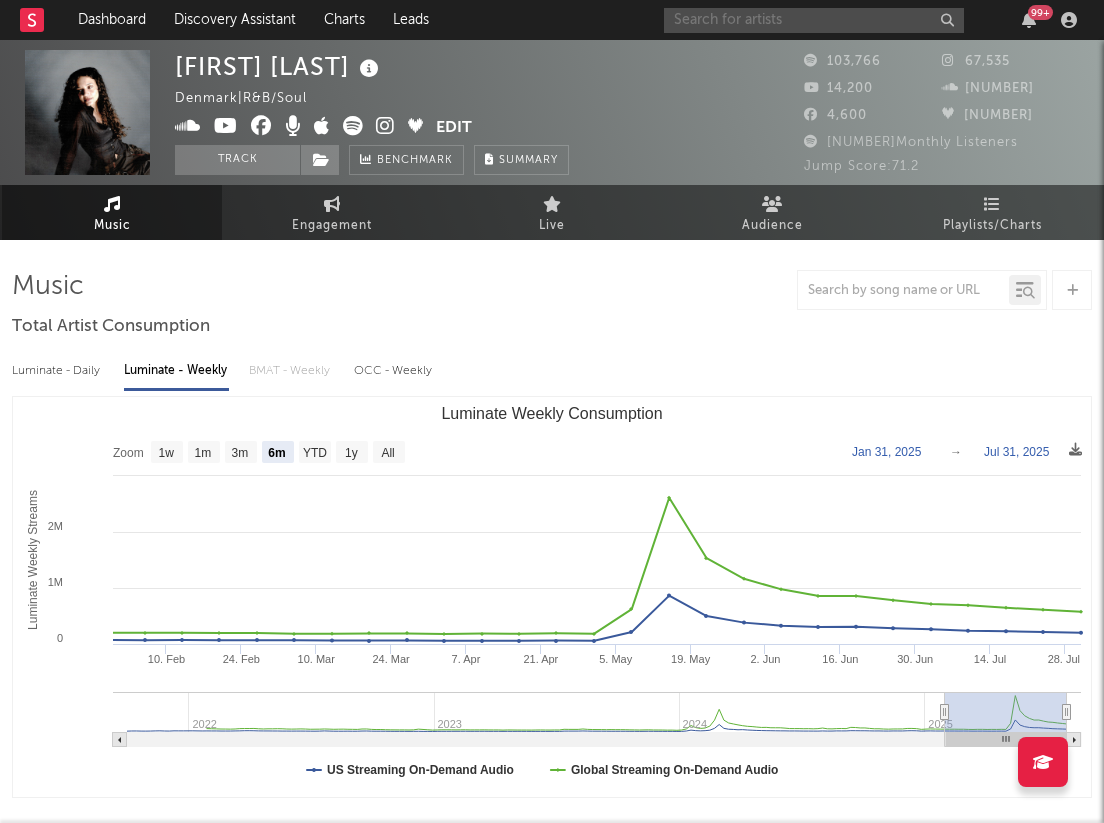 click at bounding box center [814, 20] 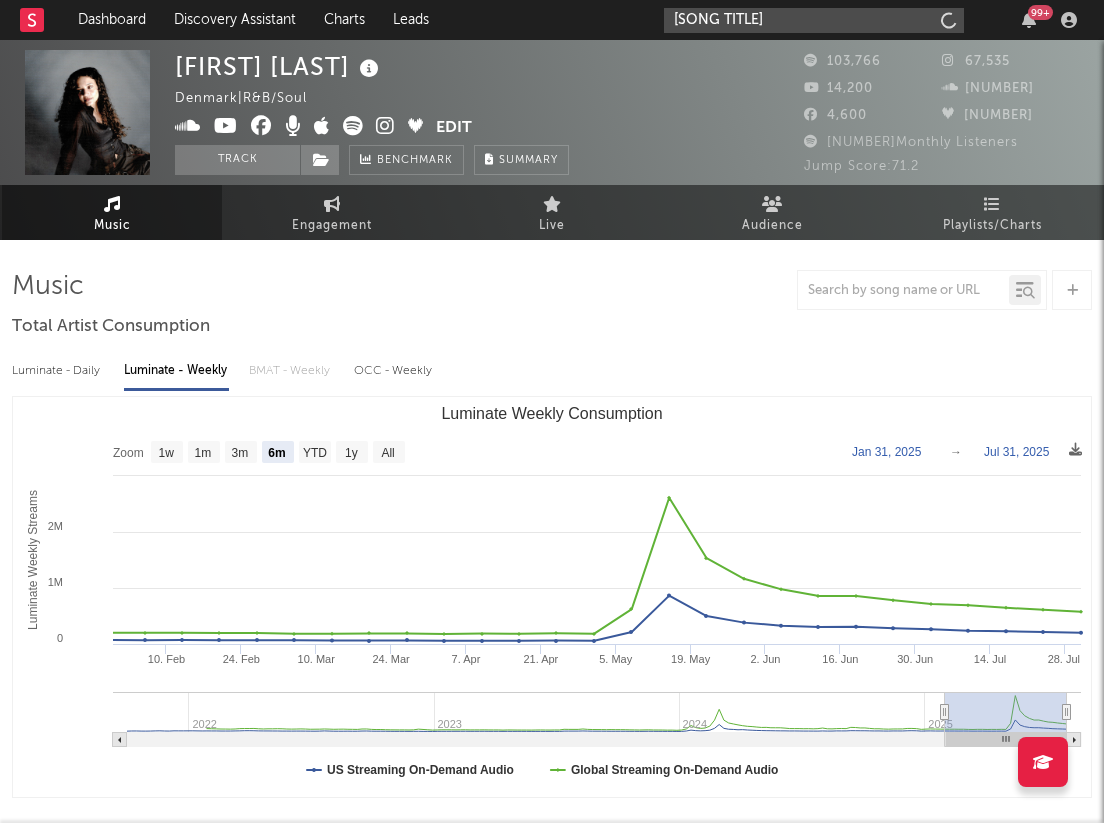 type on "a" 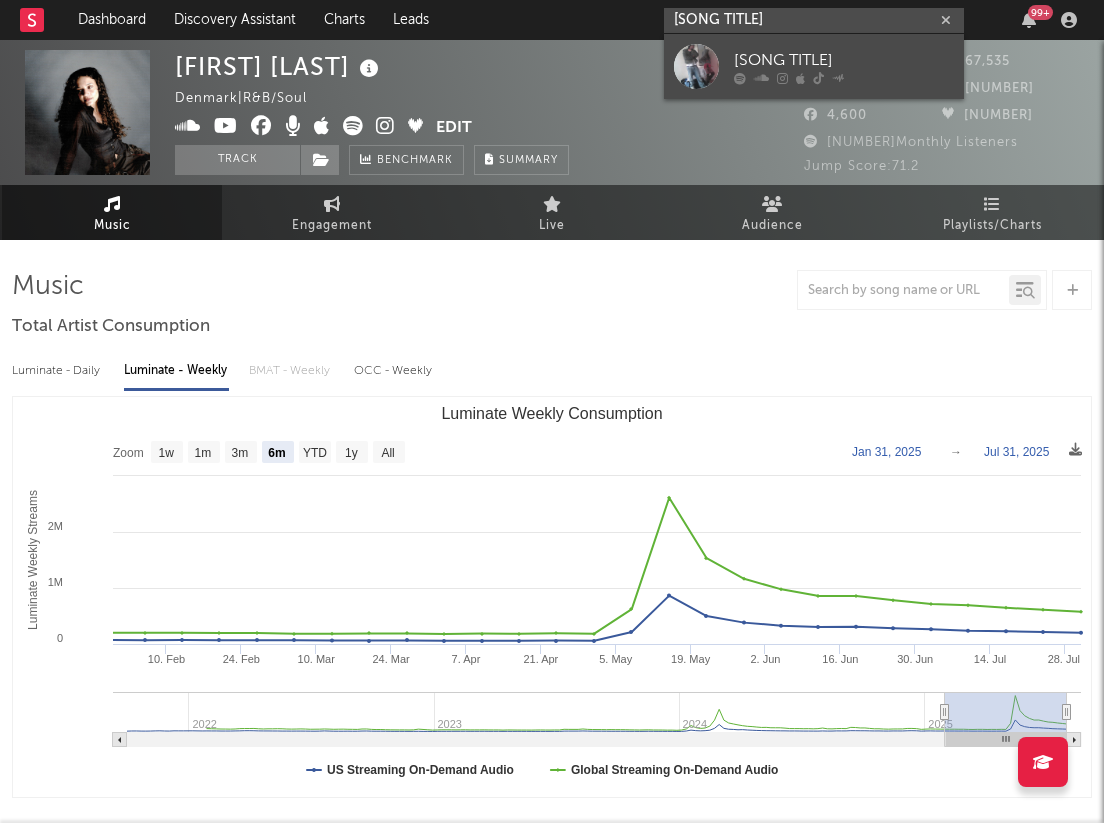 type on "[SONG TITLE]" 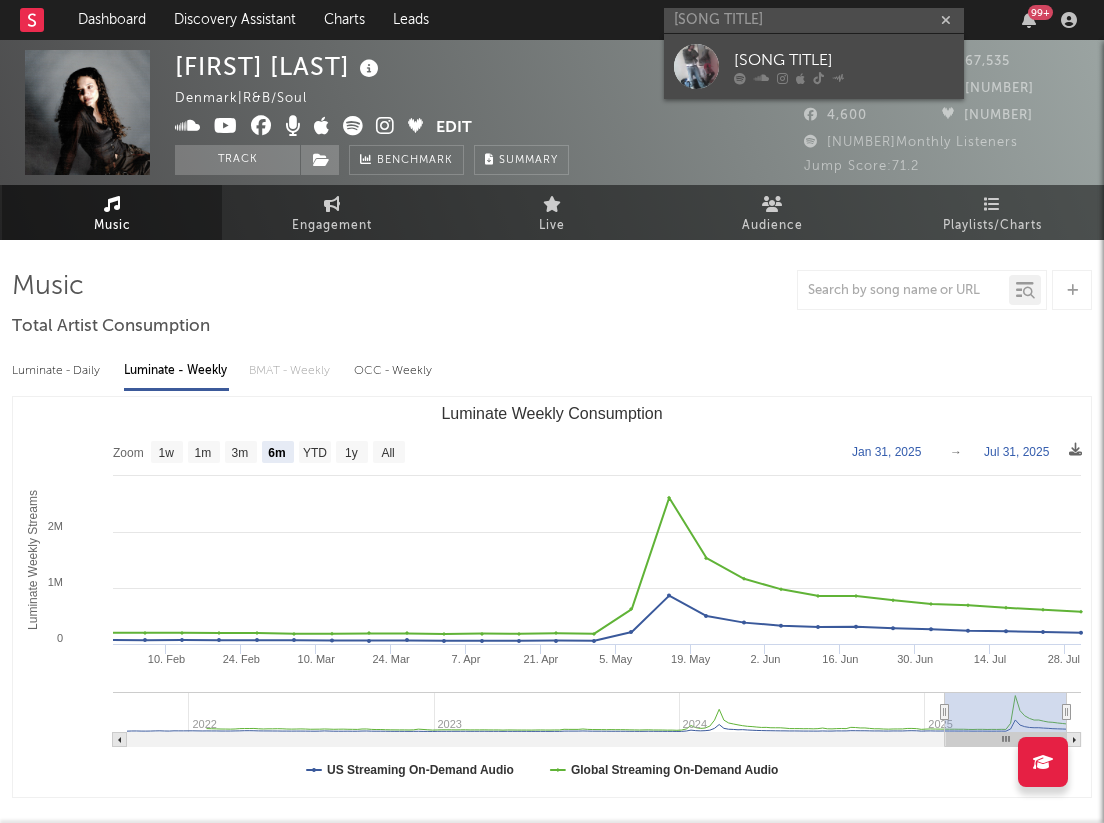click on "[SONG TITLE]" at bounding box center (844, 60) 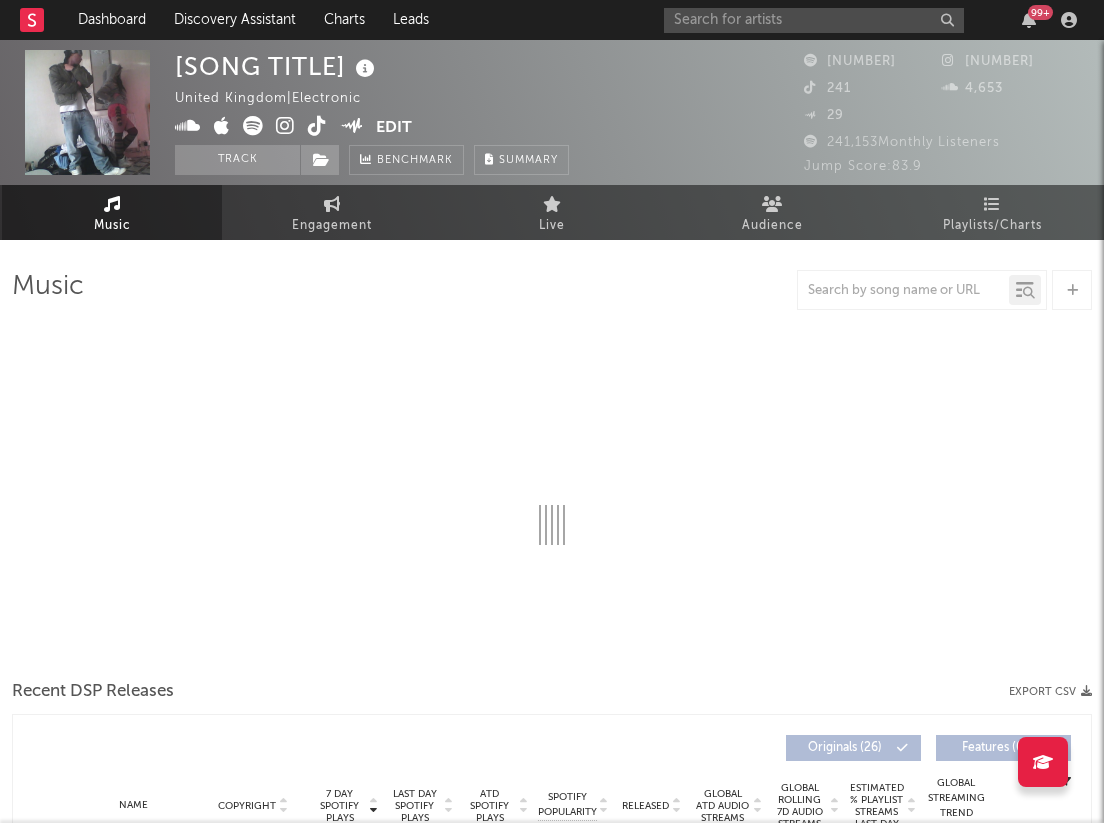 select on "6m" 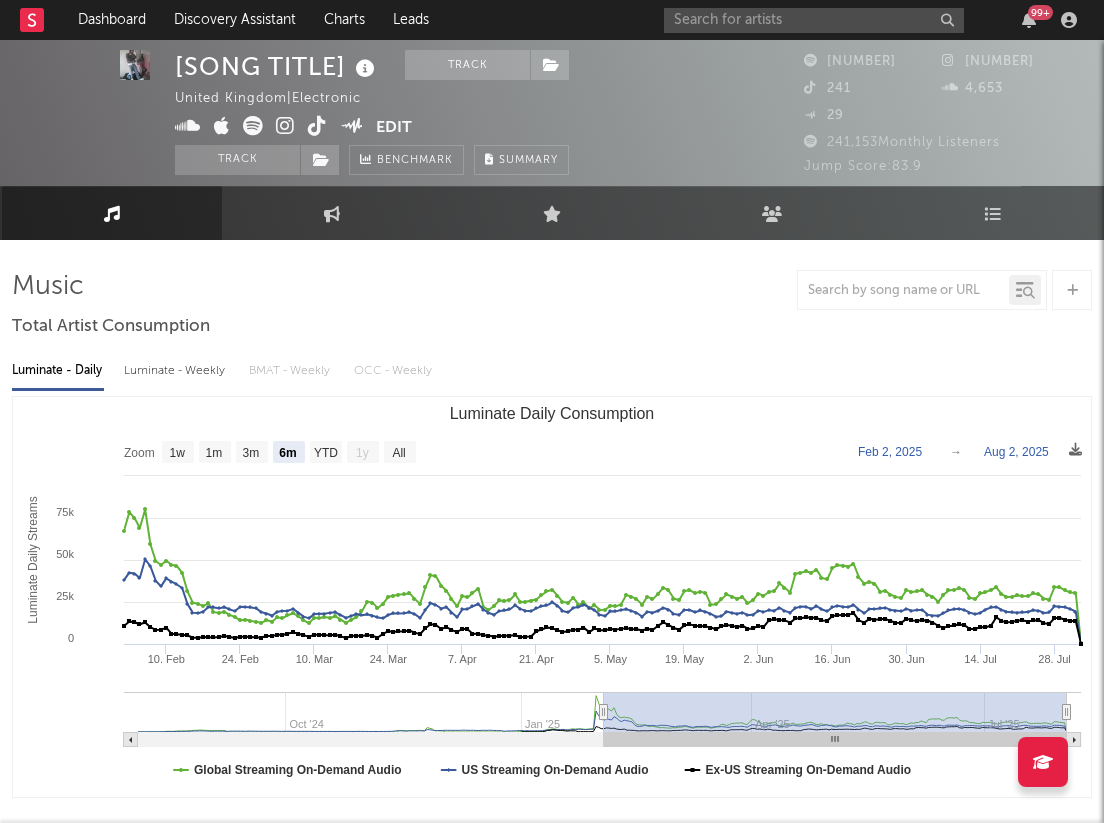 scroll, scrollTop: 75, scrollLeft: 0, axis: vertical 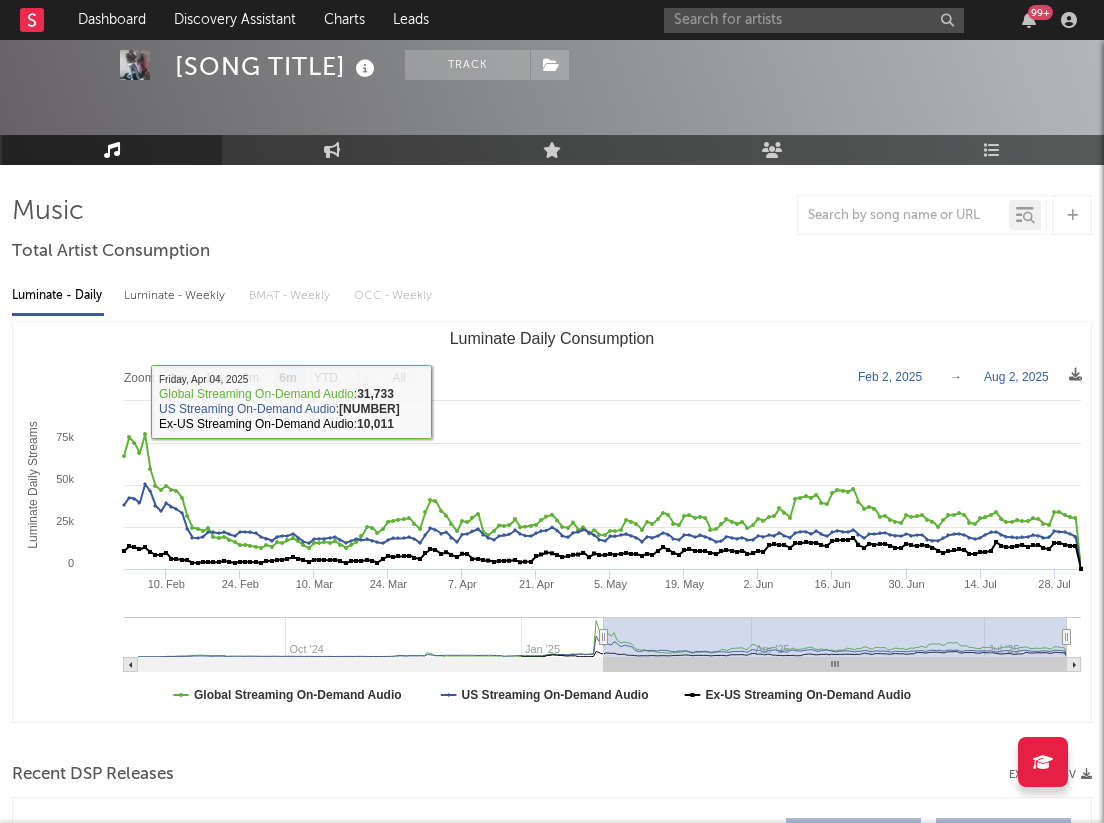 click on "Luminate - Weekly" at bounding box center (176, 296) 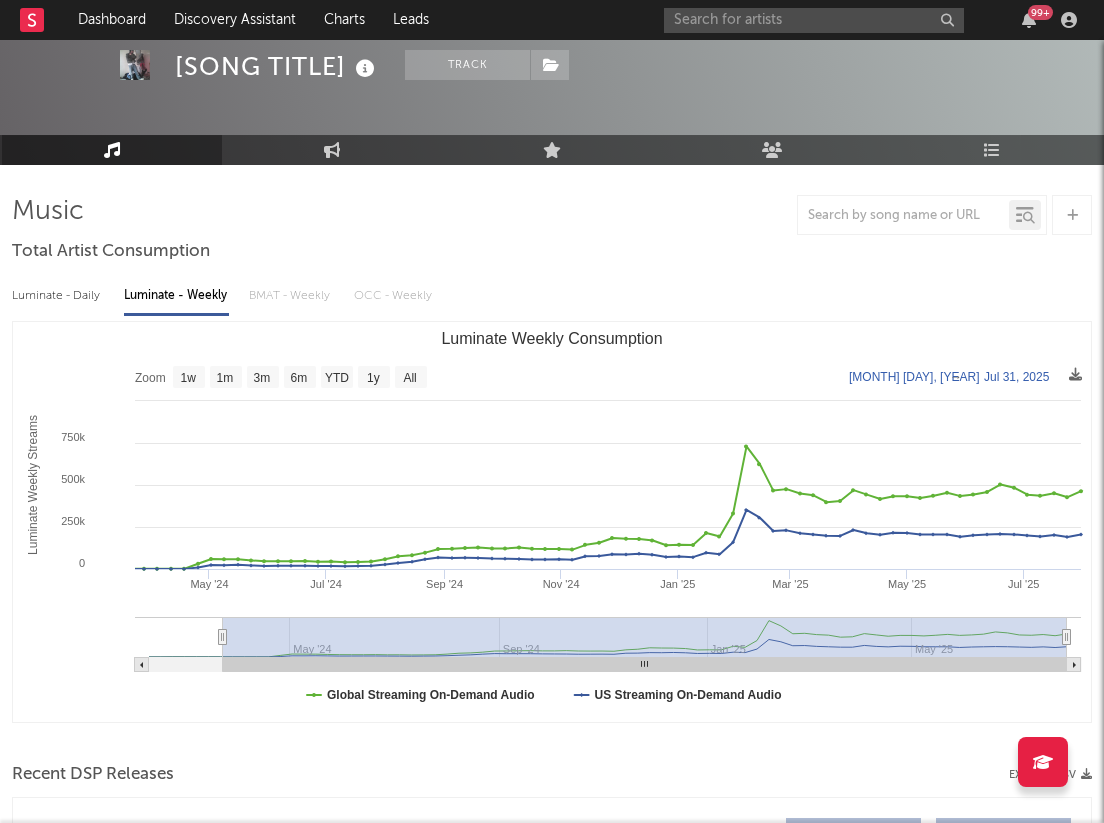 type on "[YEAR]-[MONTH]-[DAY]" 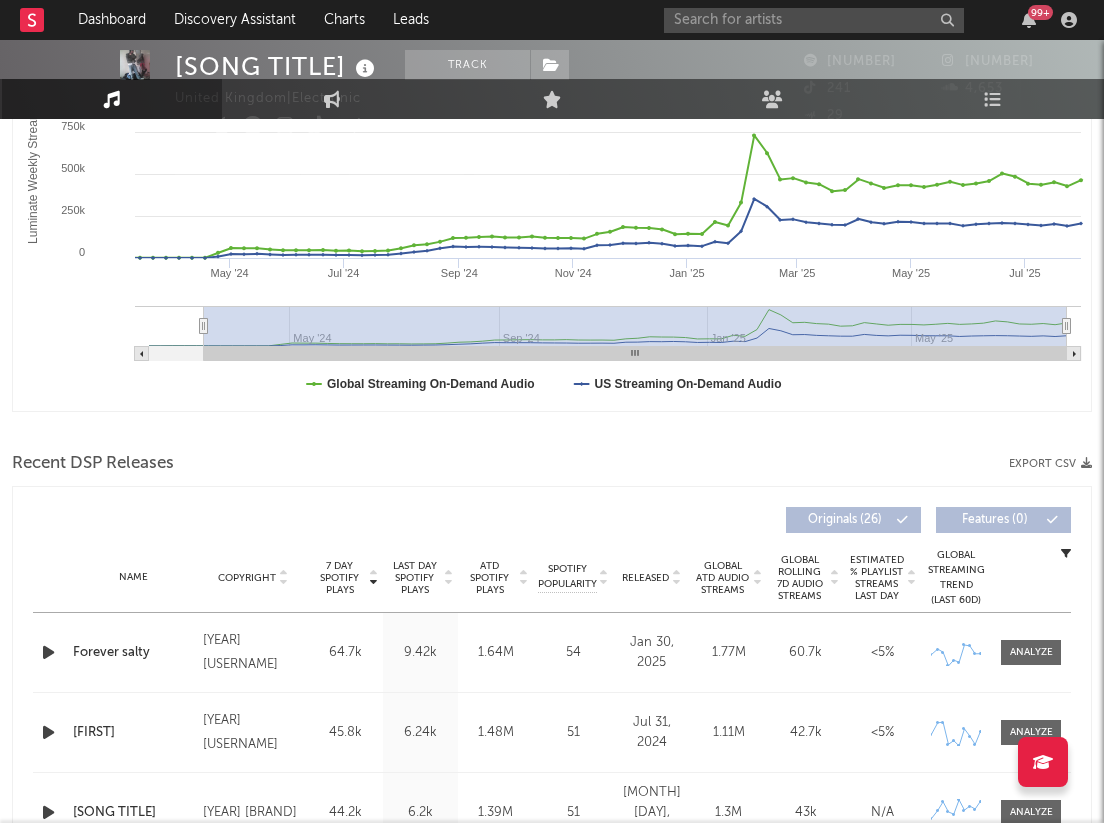 scroll, scrollTop: 0, scrollLeft: 0, axis: both 